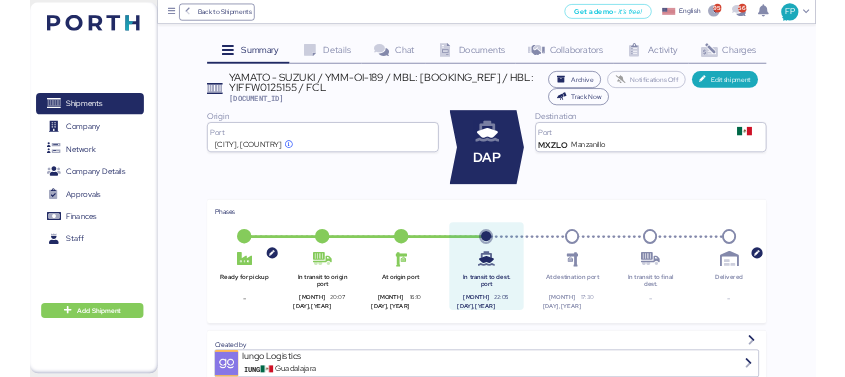scroll, scrollTop: 0, scrollLeft: 0, axis: both 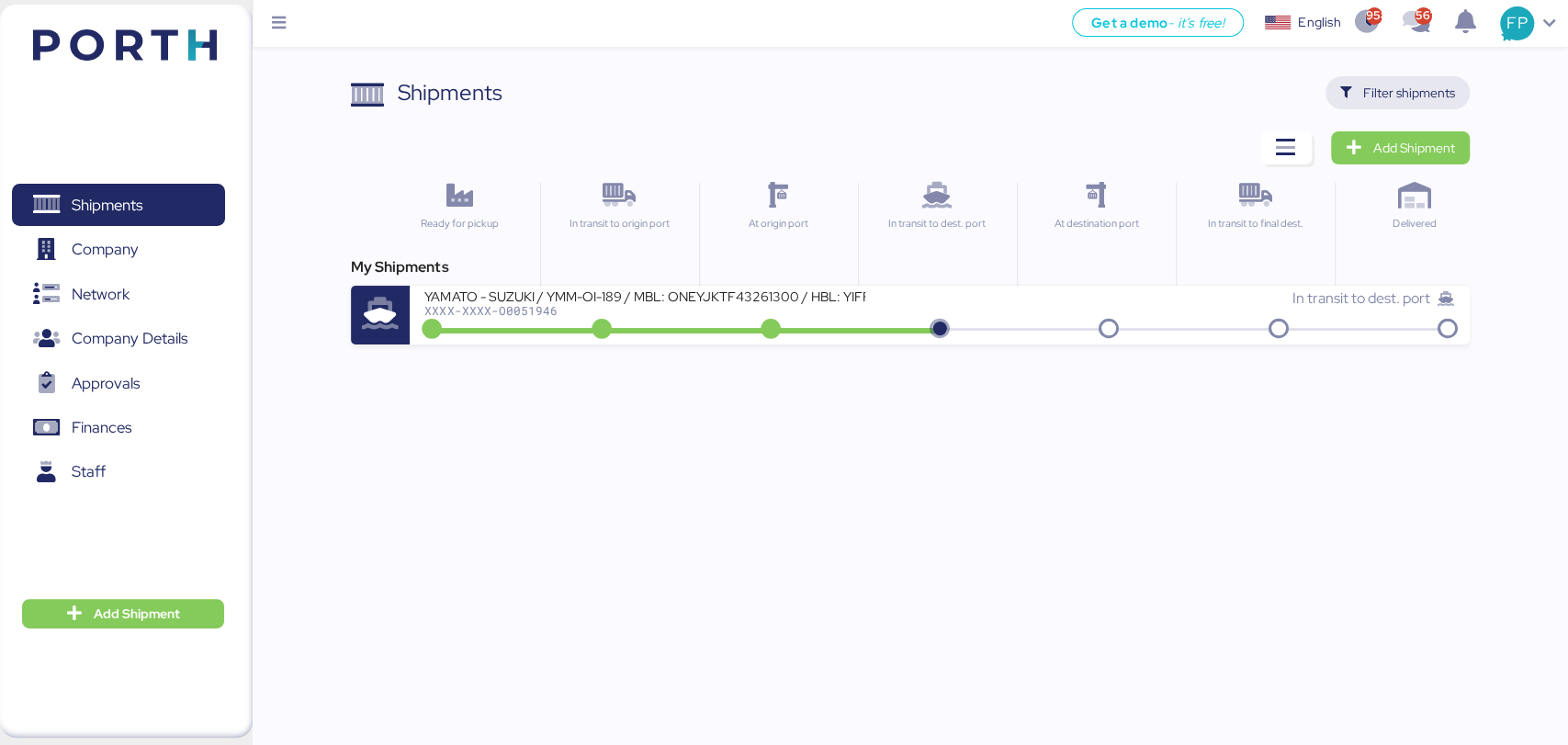 click on "Filter shipments" at bounding box center [1409, 93] 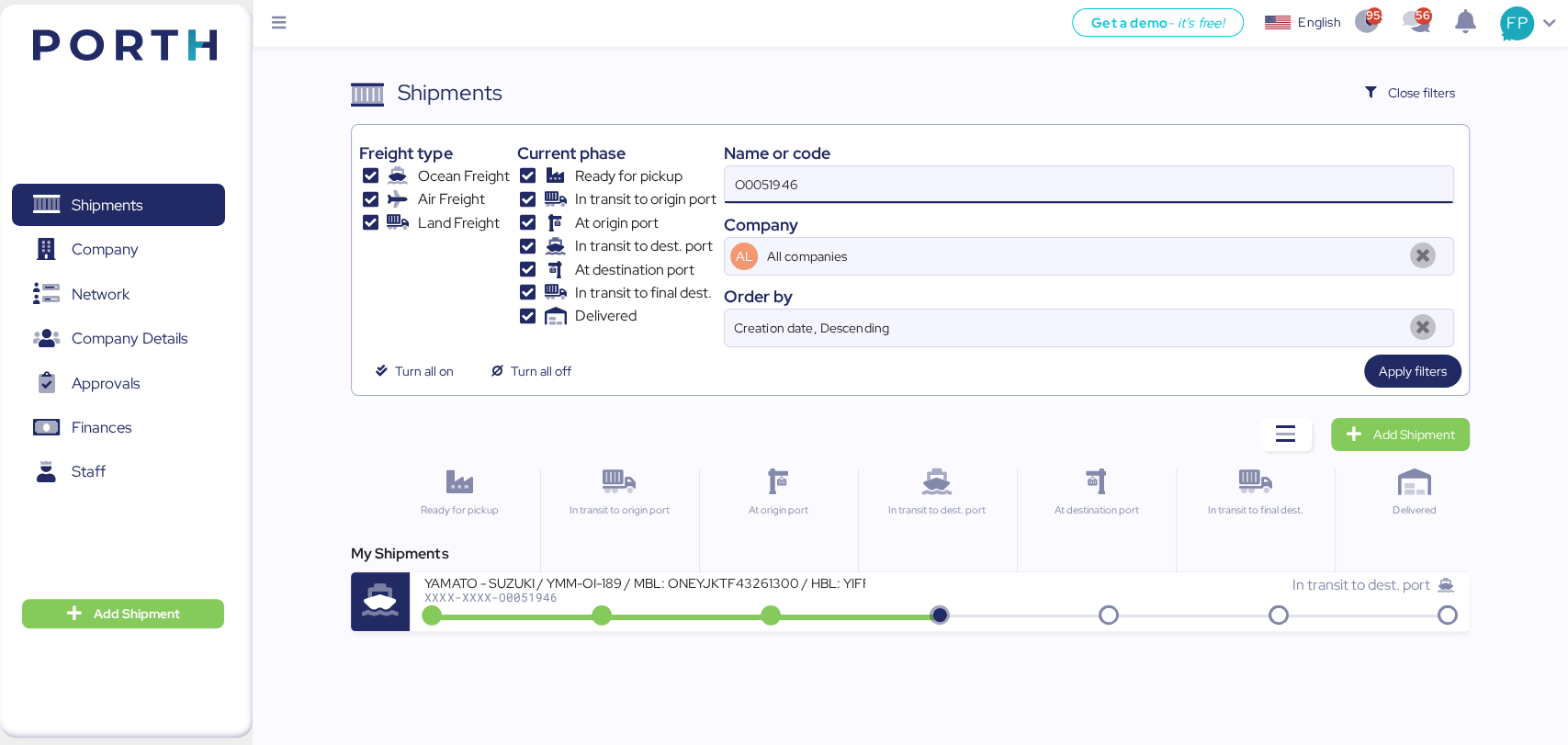 click on "O0051946" at bounding box center (1089, 185) 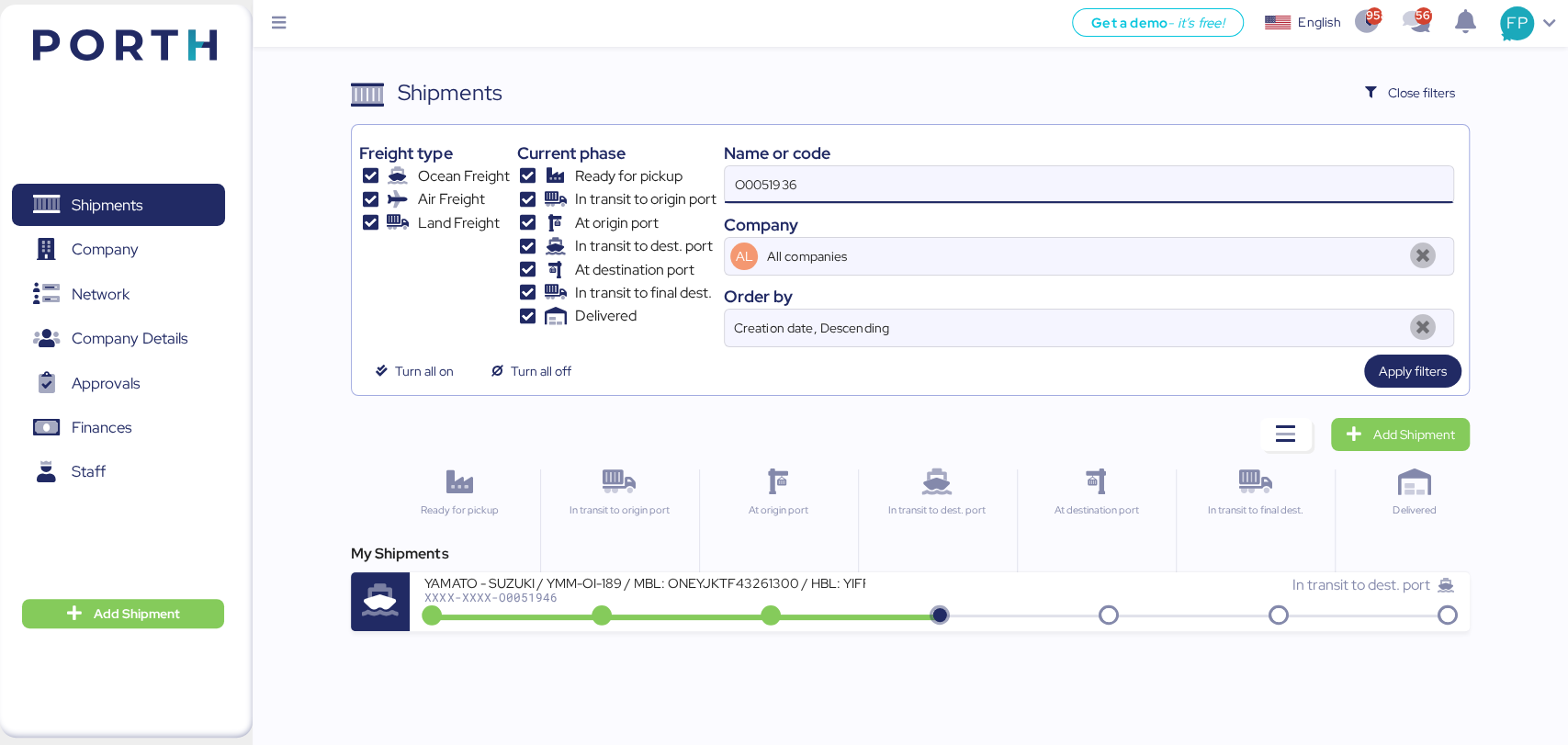 type on "O0051936" 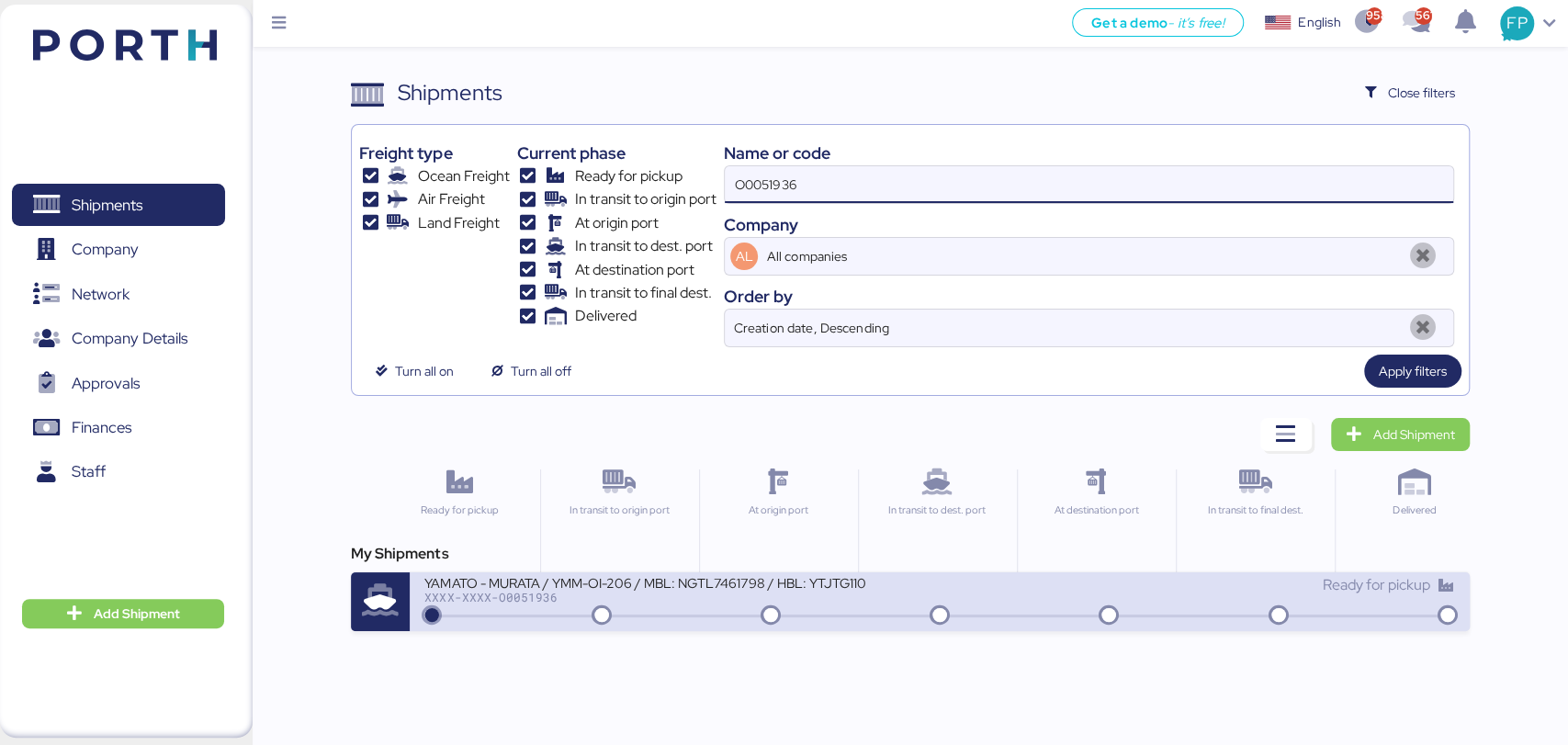 click at bounding box center (939, 615) 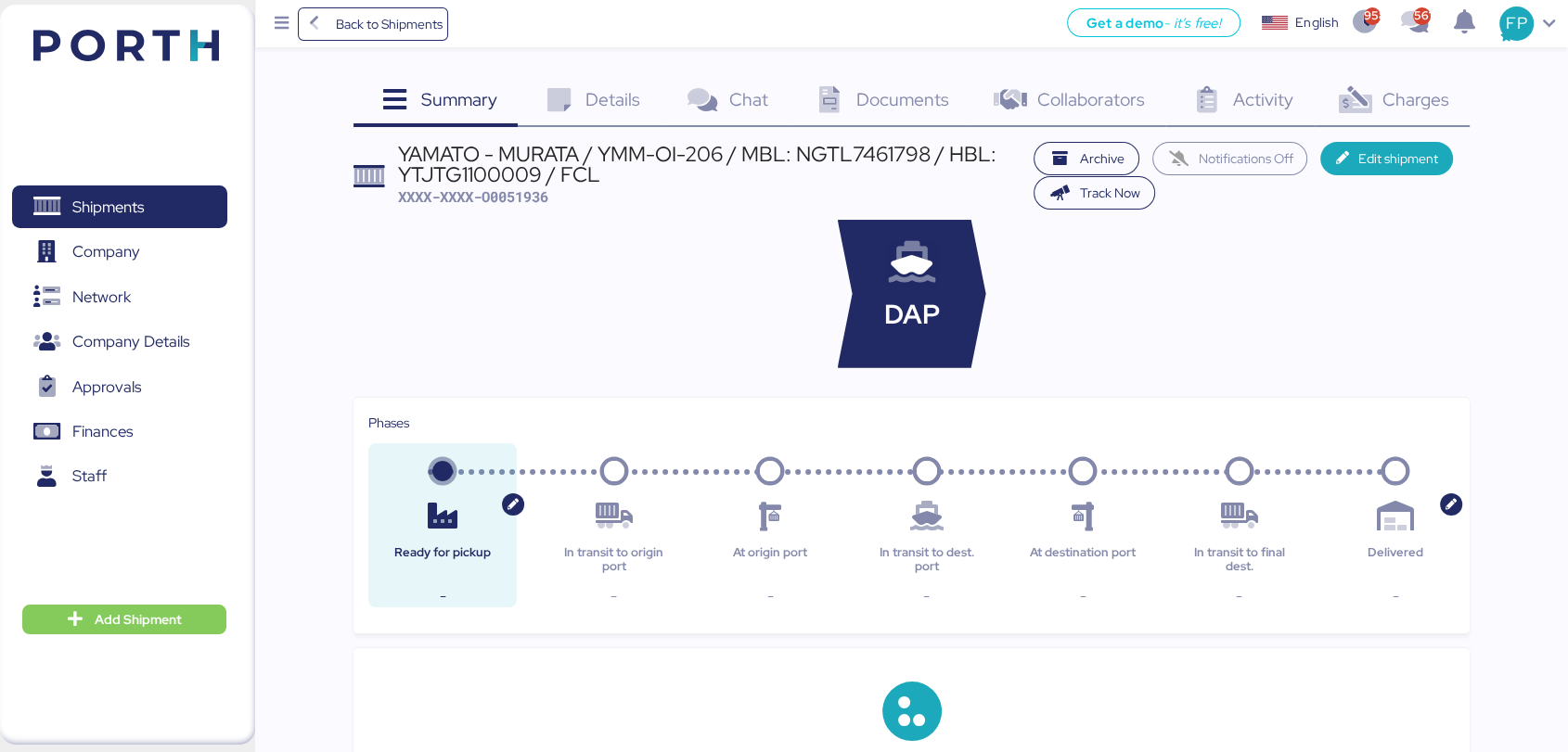 click on "Charges 0" at bounding box center (1392, 102) 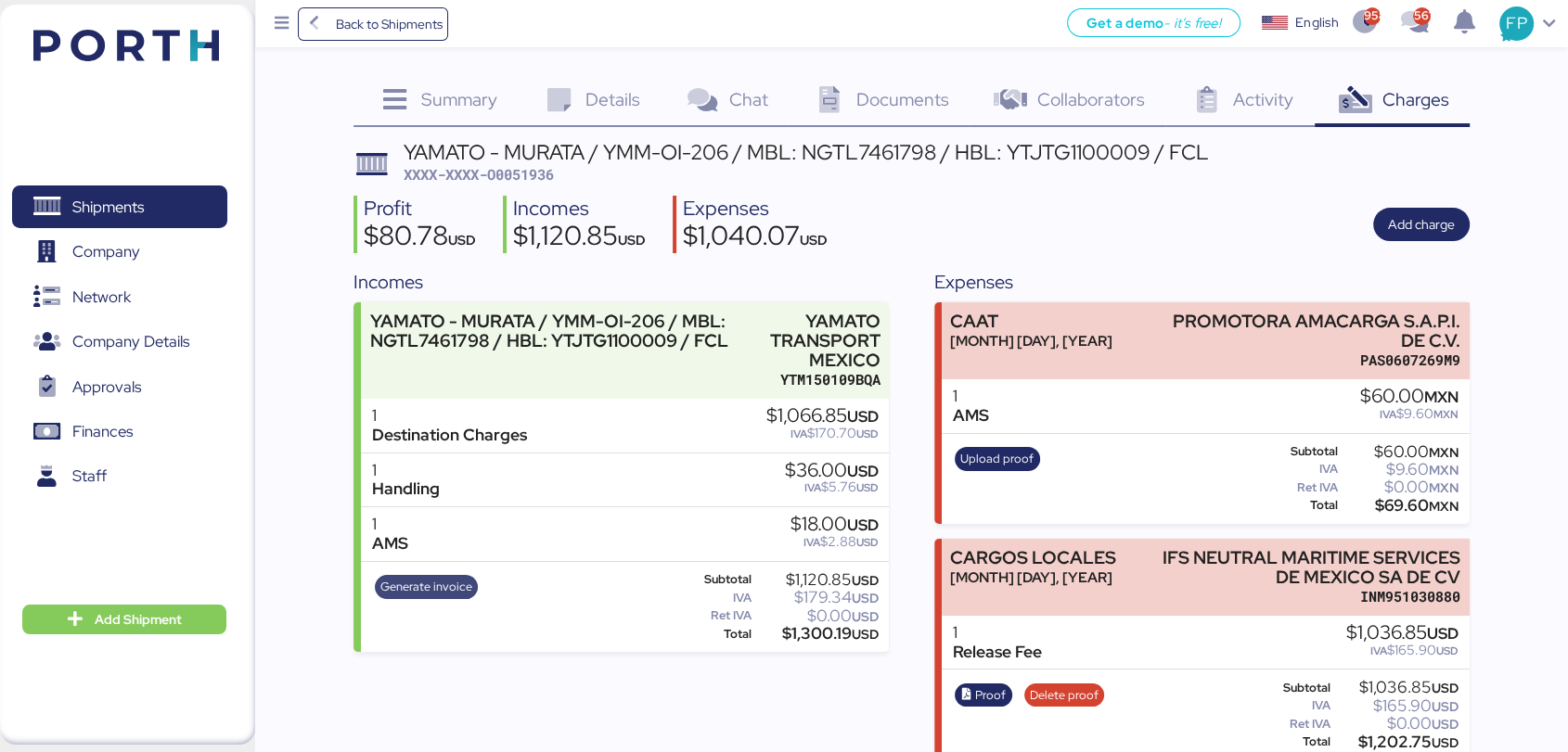 scroll, scrollTop: 28, scrollLeft: 0, axis: vertical 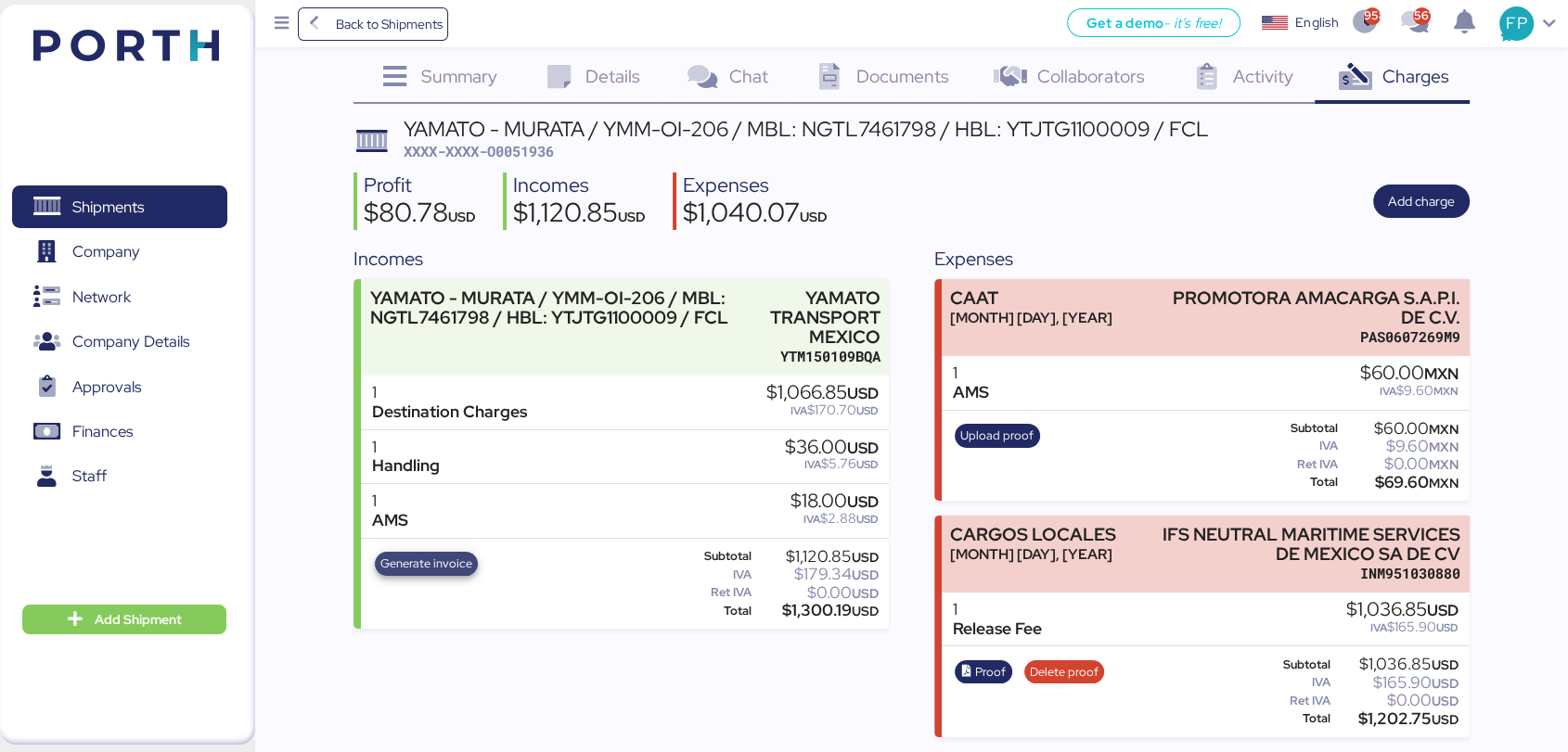 click on "Generate invoice" at bounding box center [426, 564] 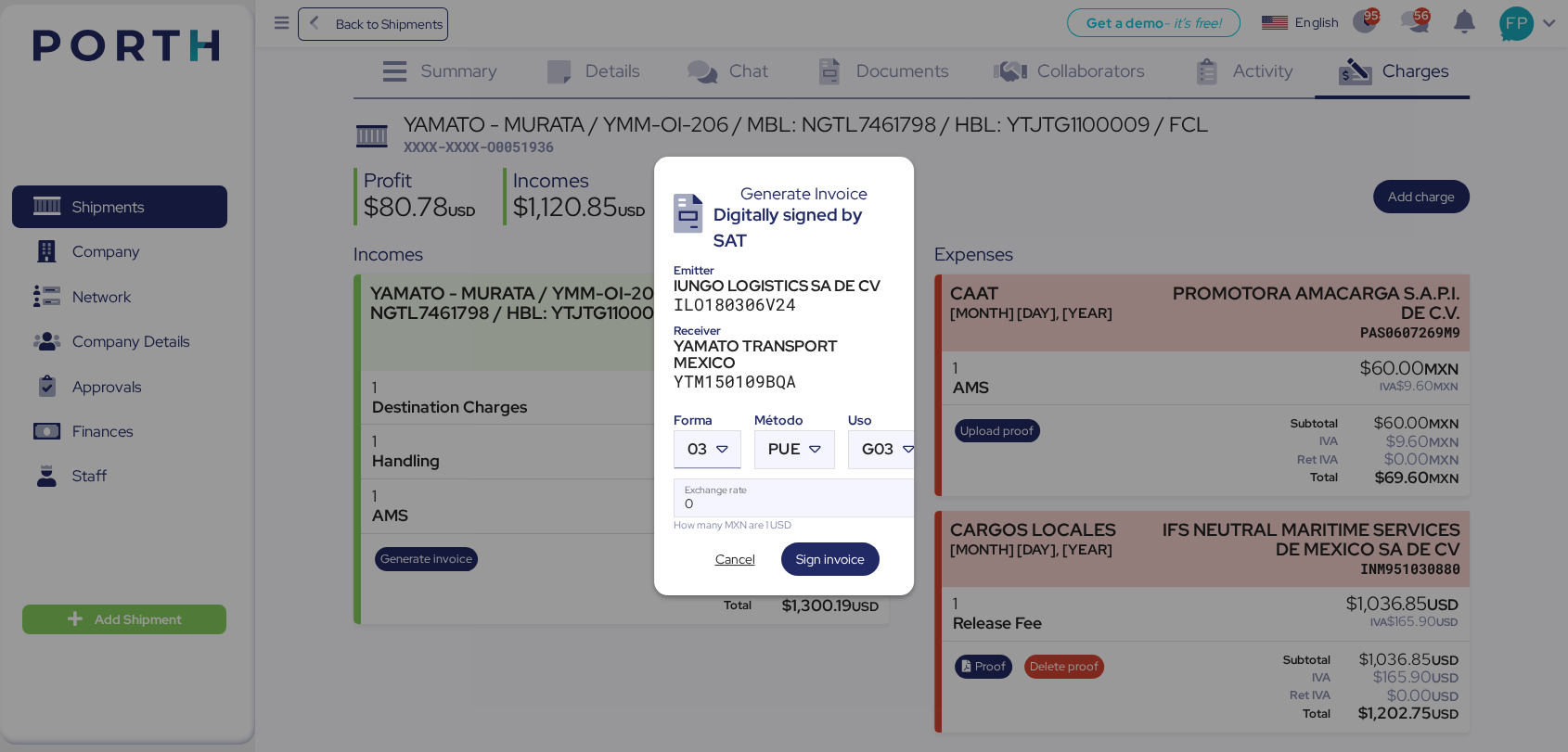 click on "03" at bounding box center [697, 450] 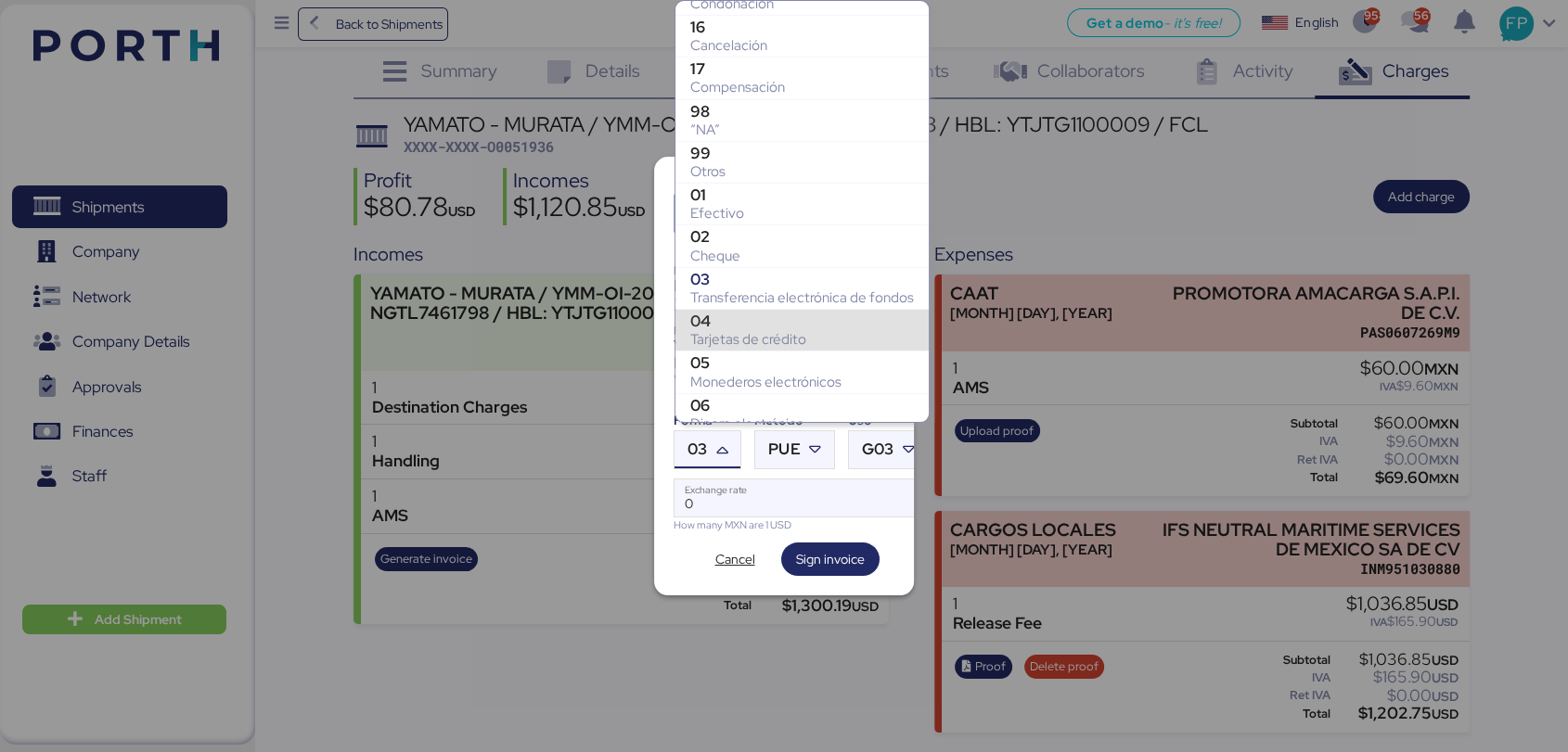 scroll, scrollTop: 236, scrollLeft: 0, axis: vertical 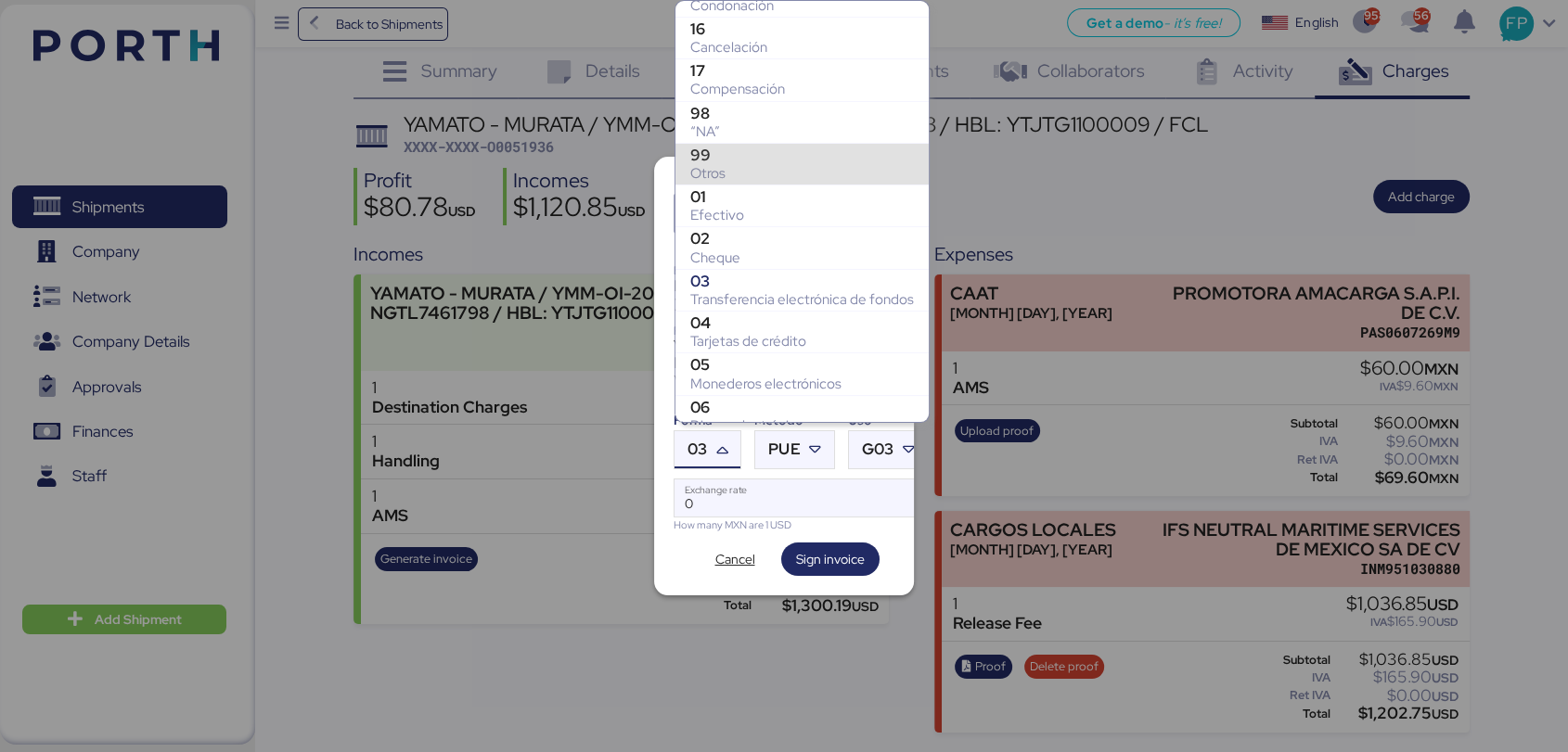 click on "99" at bounding box center (802, 155) 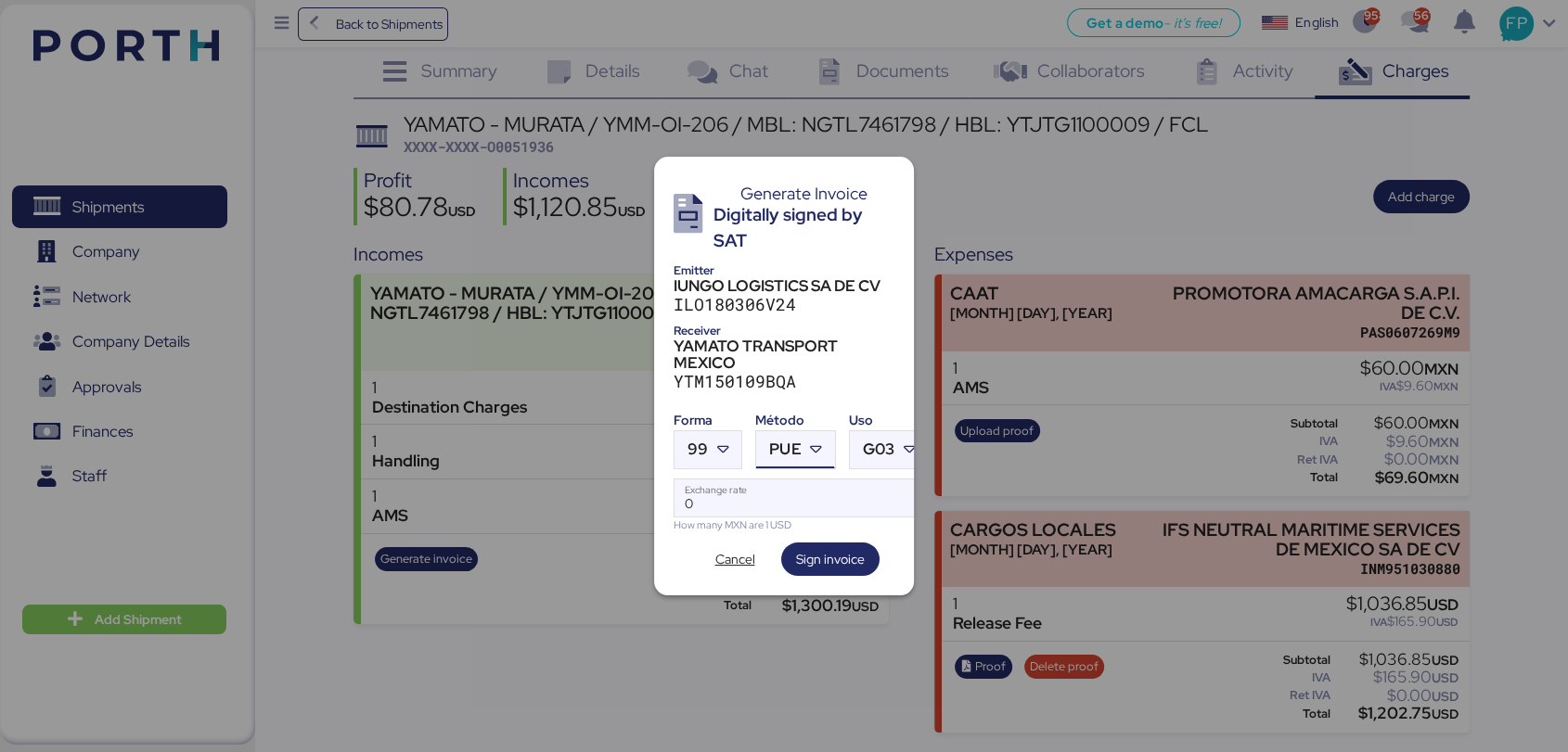 click on "PUE" at bounding box center [785, 449] 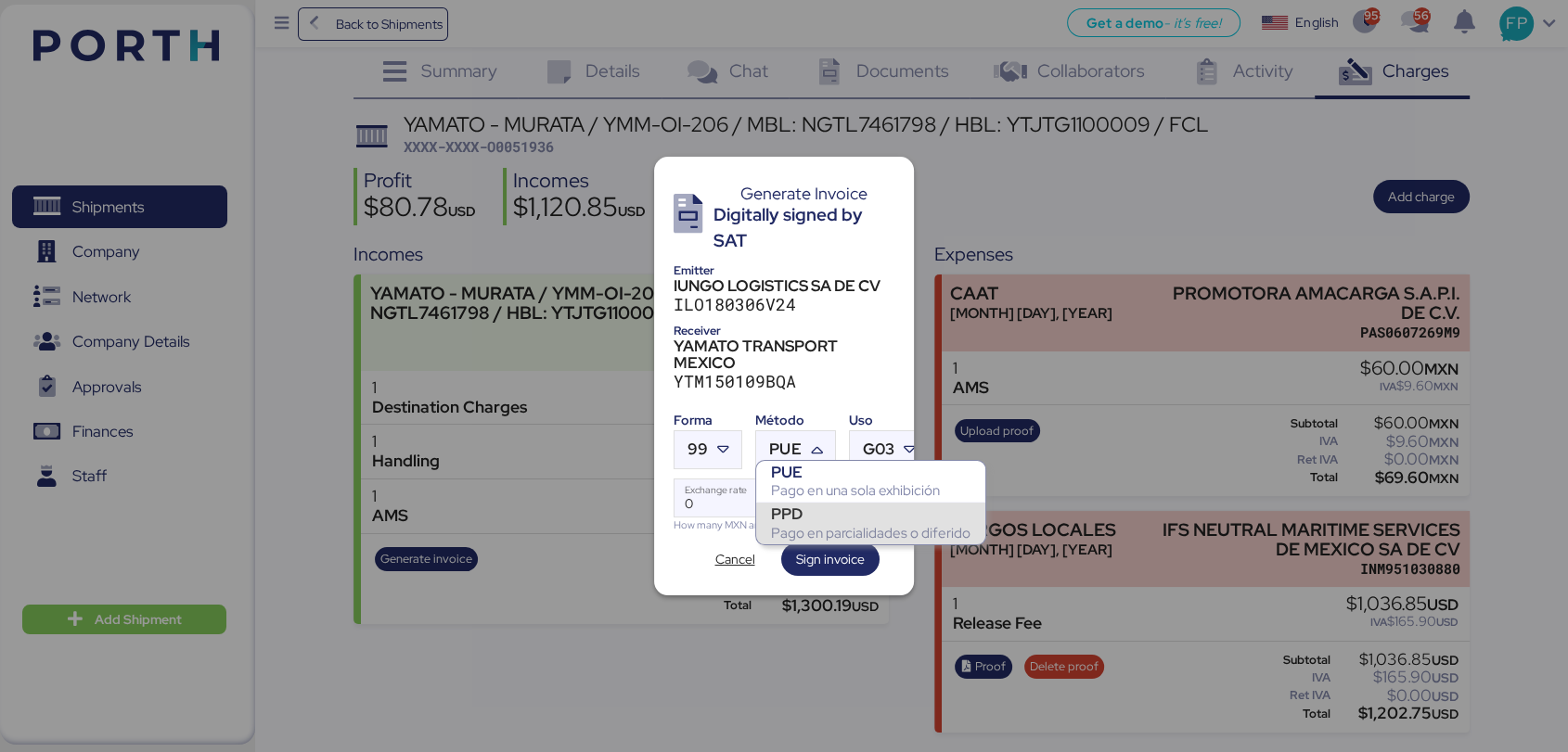 click on "PPD" at bounding box center (870, 514) 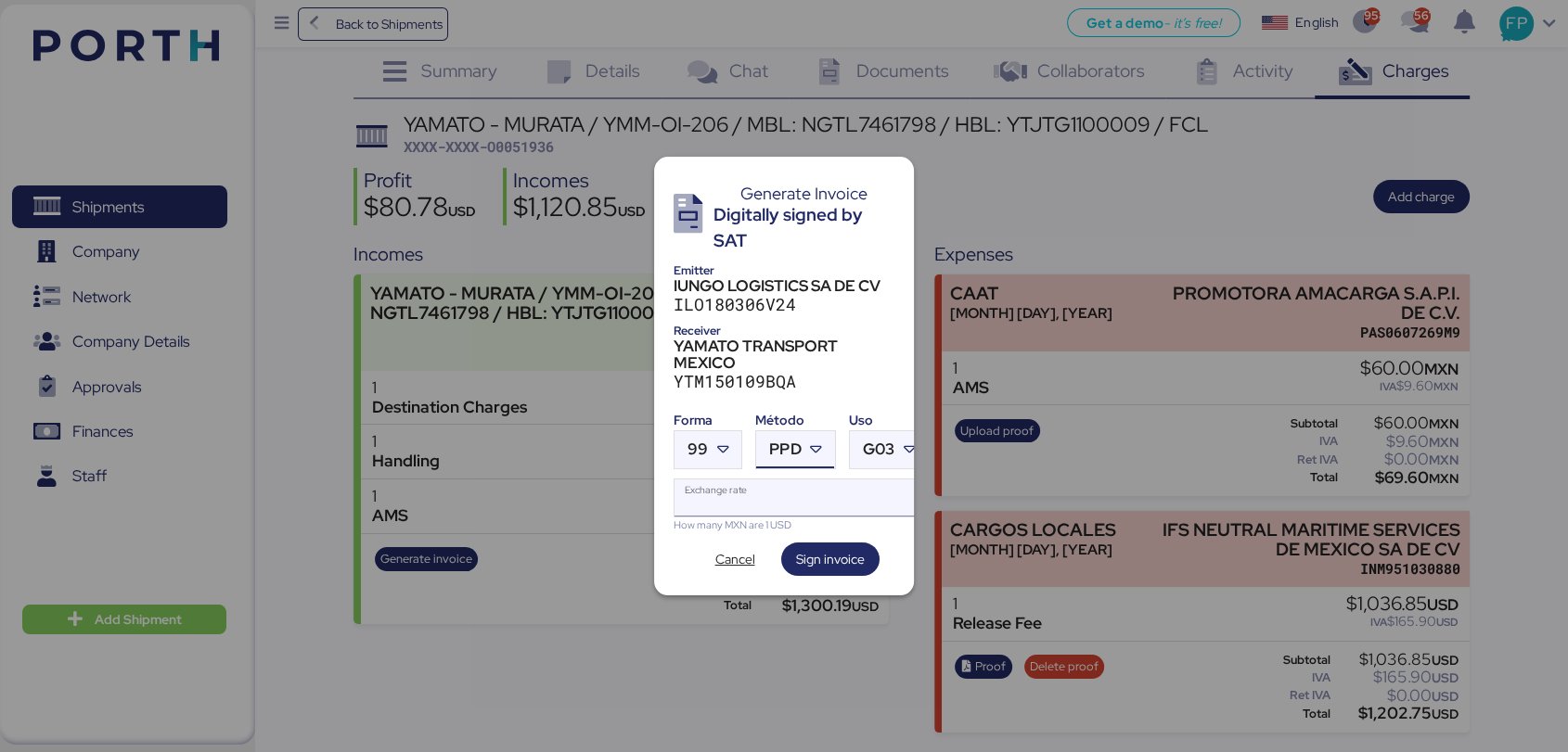 click on "Exchange rate" at bounding box center [801, 498] 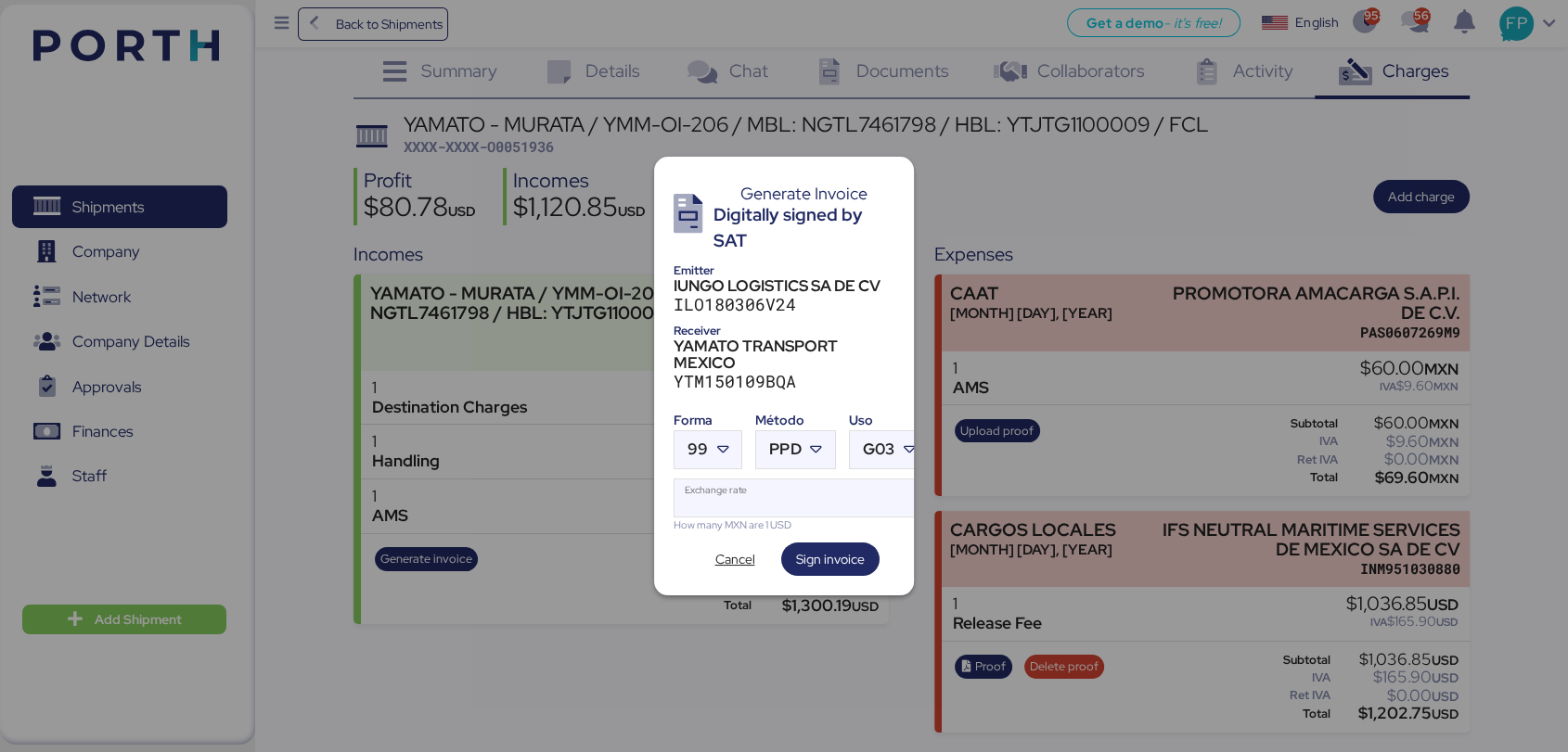 type on "0" 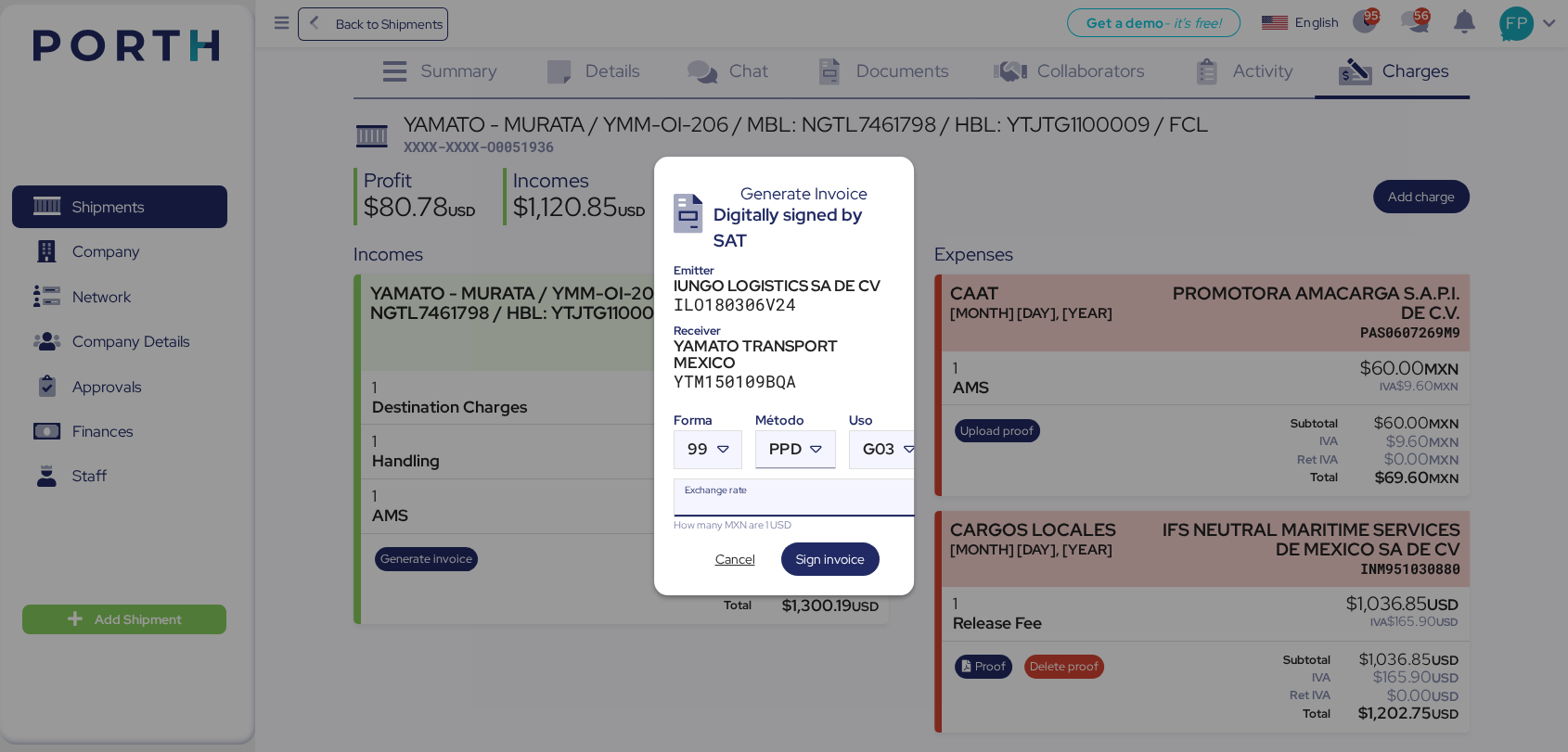 paste on "18.8680" 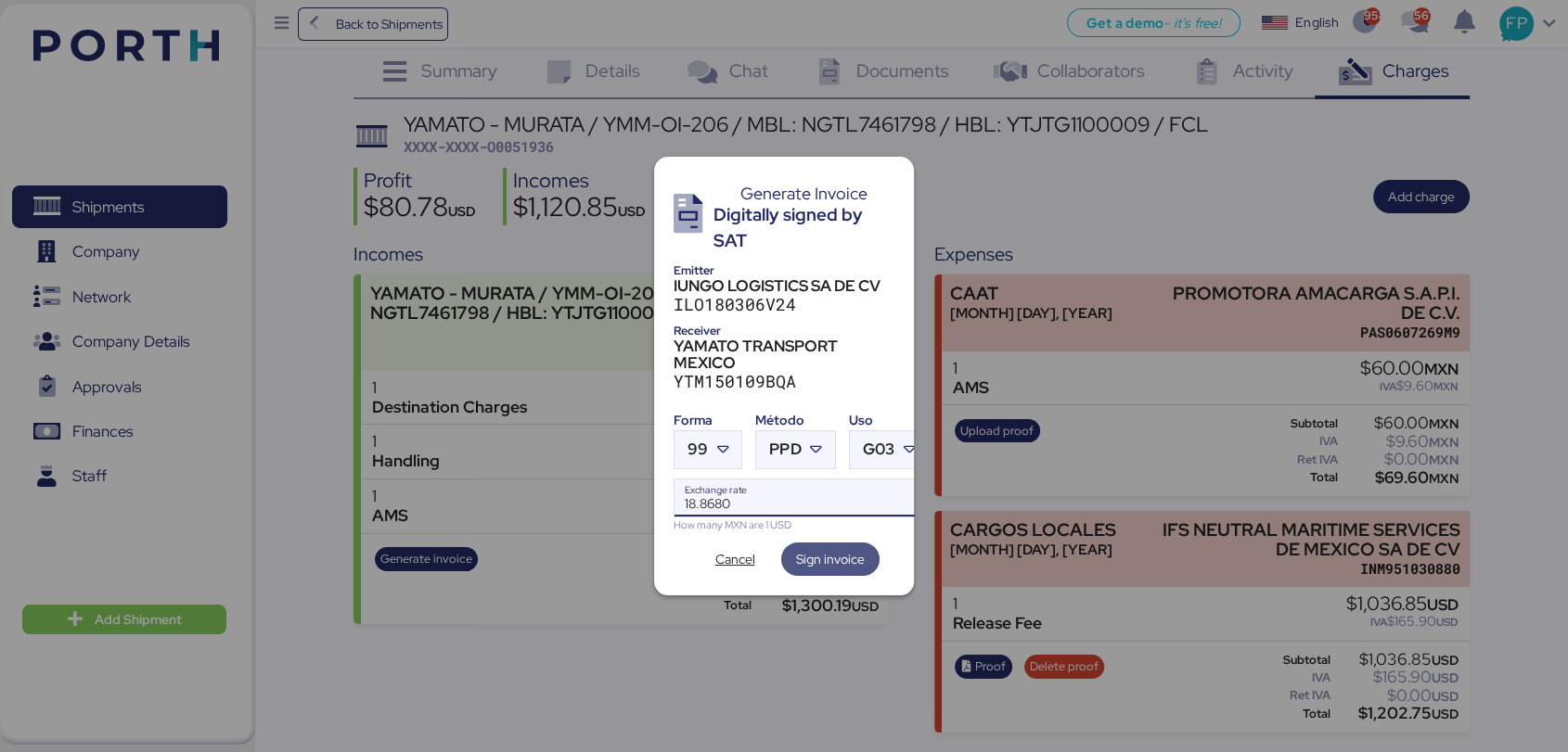 type on "18.868" 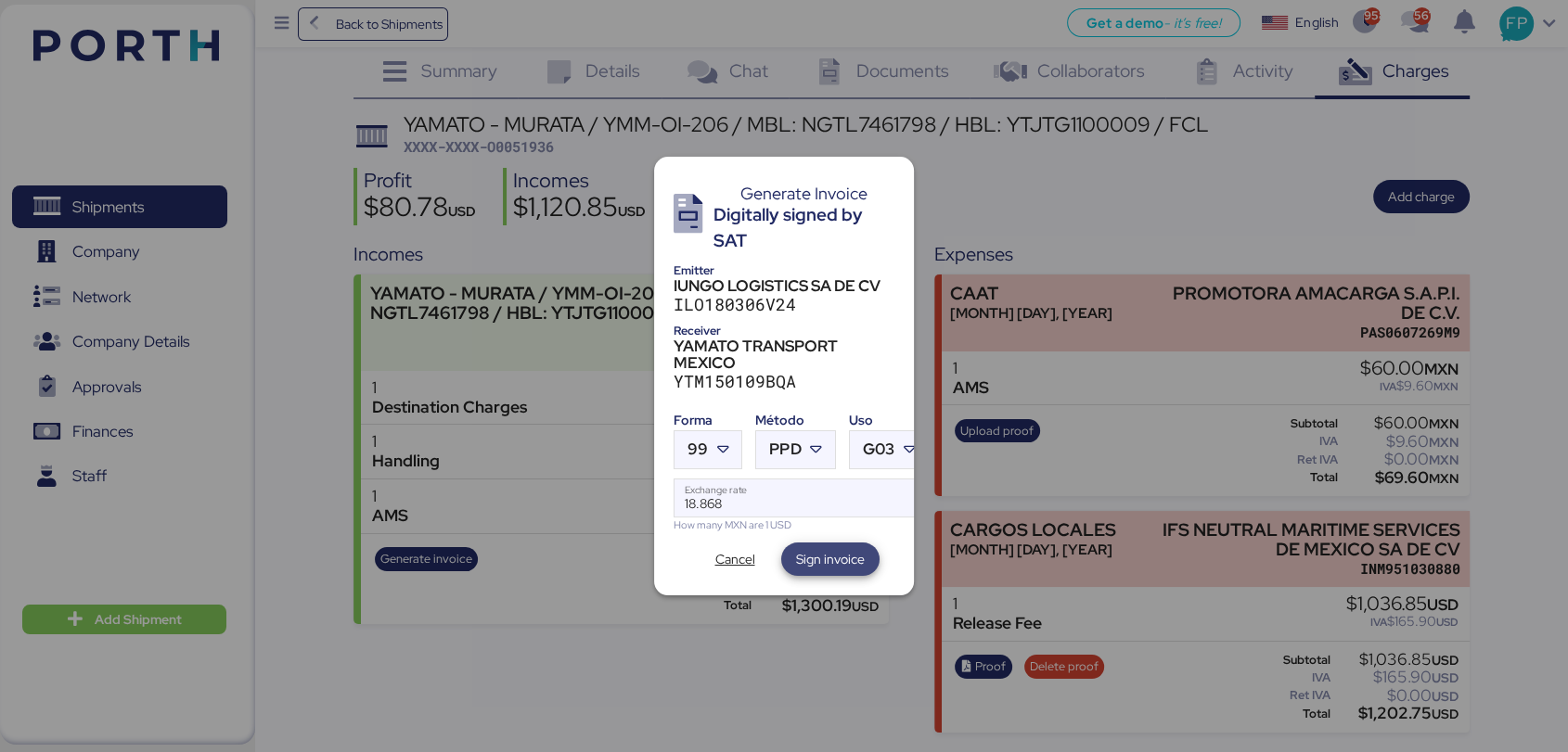 click on "Sign invoice" at bounding box center [830, 559] 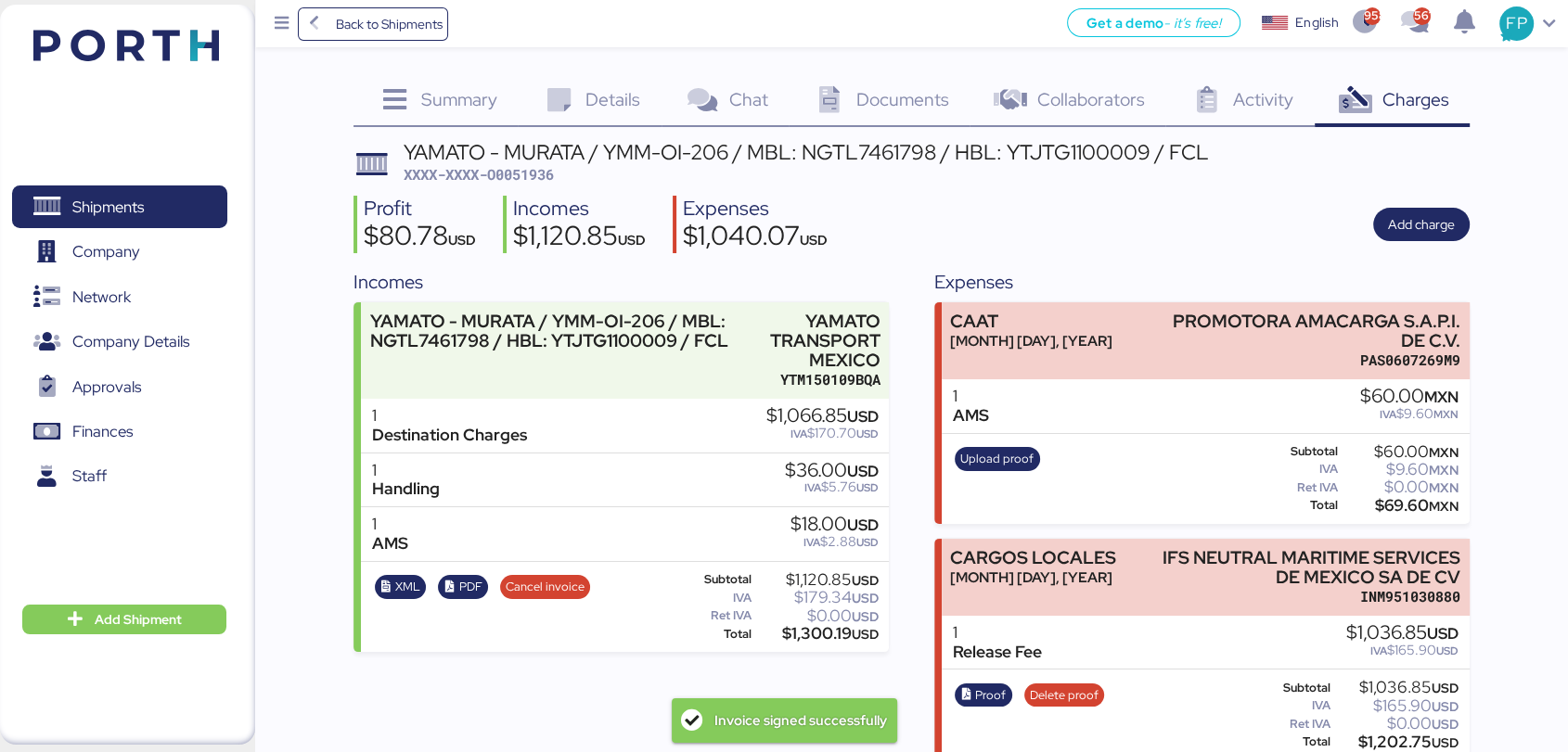 click on "XXXX-XXXX-O0051936" at bounding box center [479, 174] 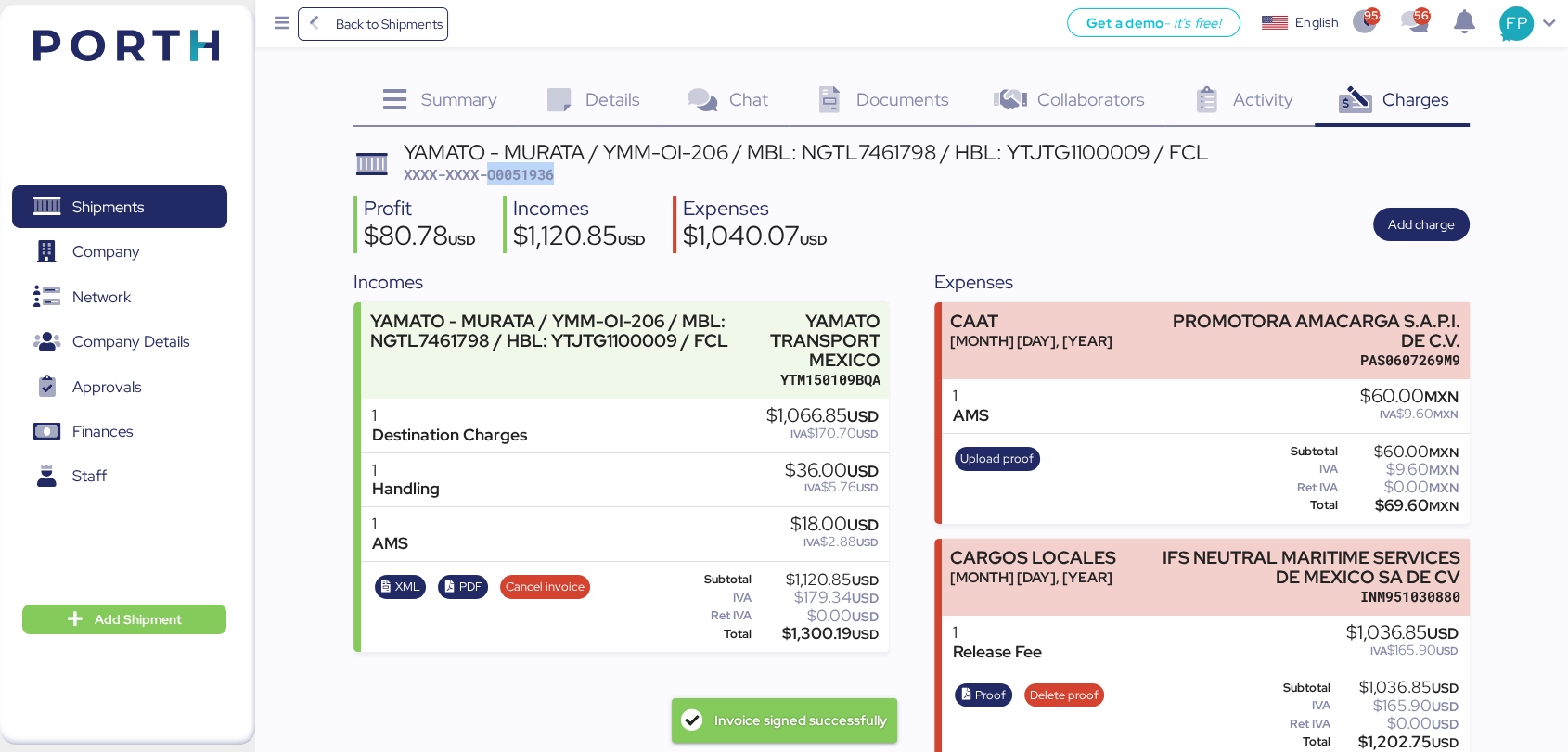 click on "XXXX-XXXX-O0051936" at bounding box center [479, 174] 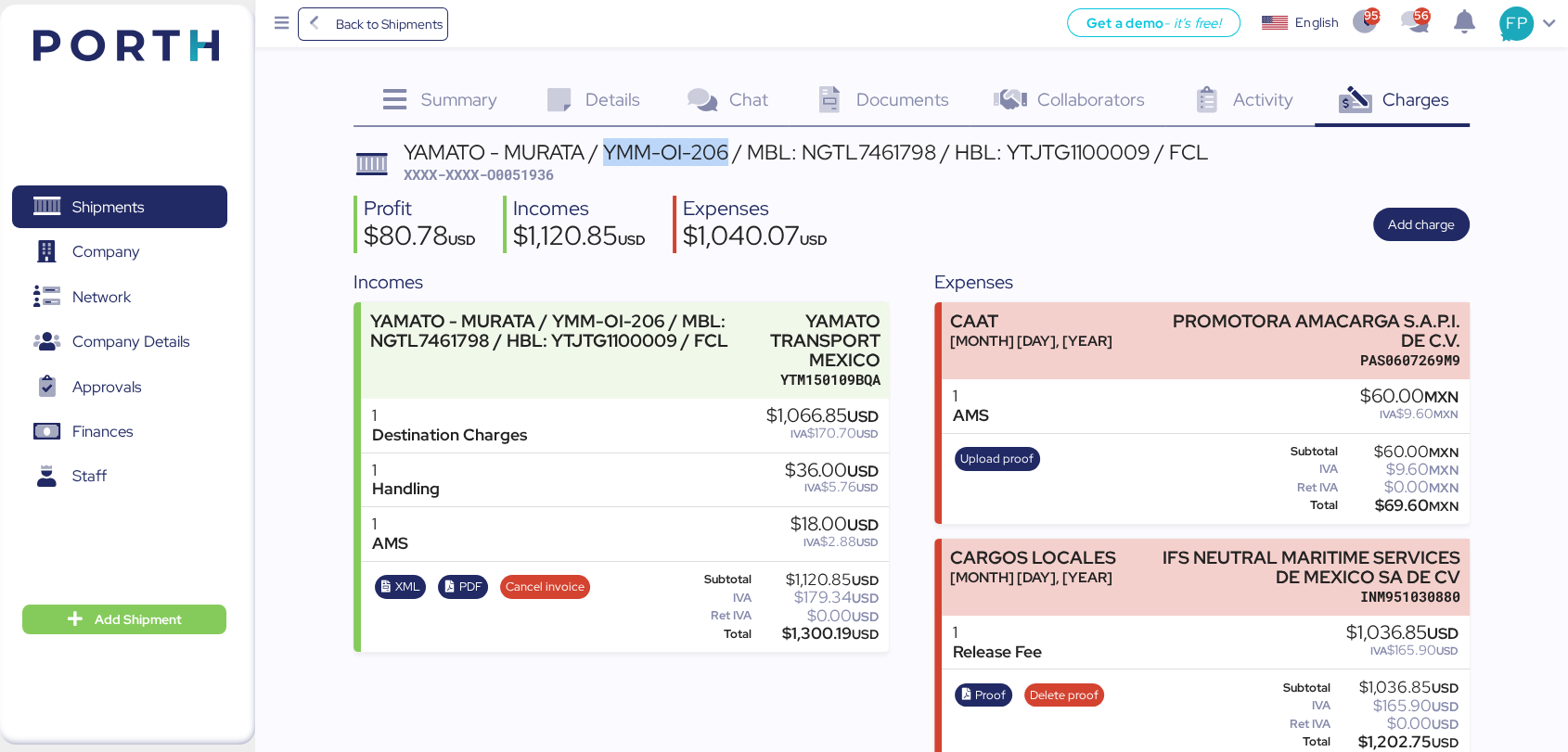 drag, startPoint x: 603, startPoint y: 158, endPoint x: 725, endPoint y: 155, distance: 122.03688 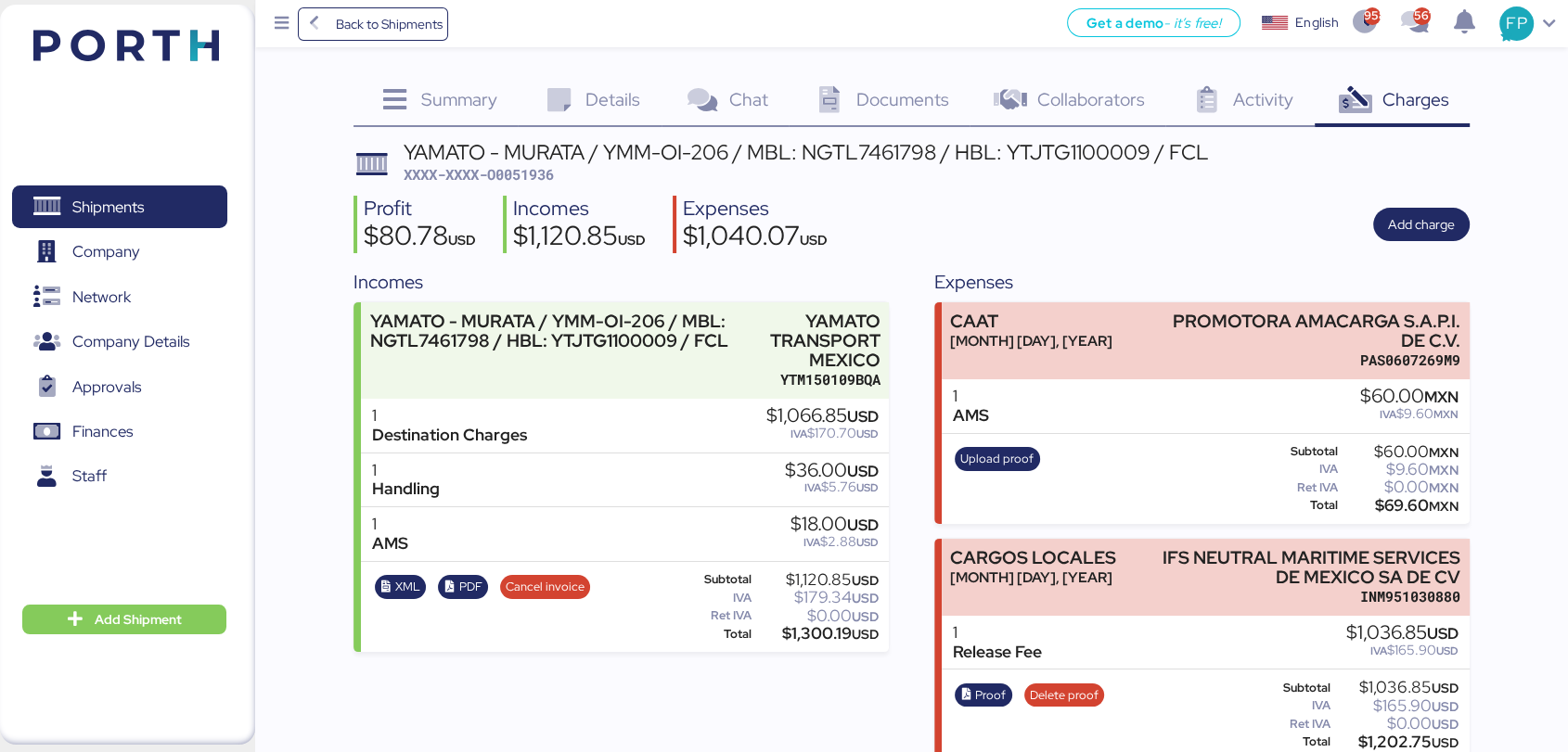 click on "$1,300.19  USD" at bounding box center [816, 633] 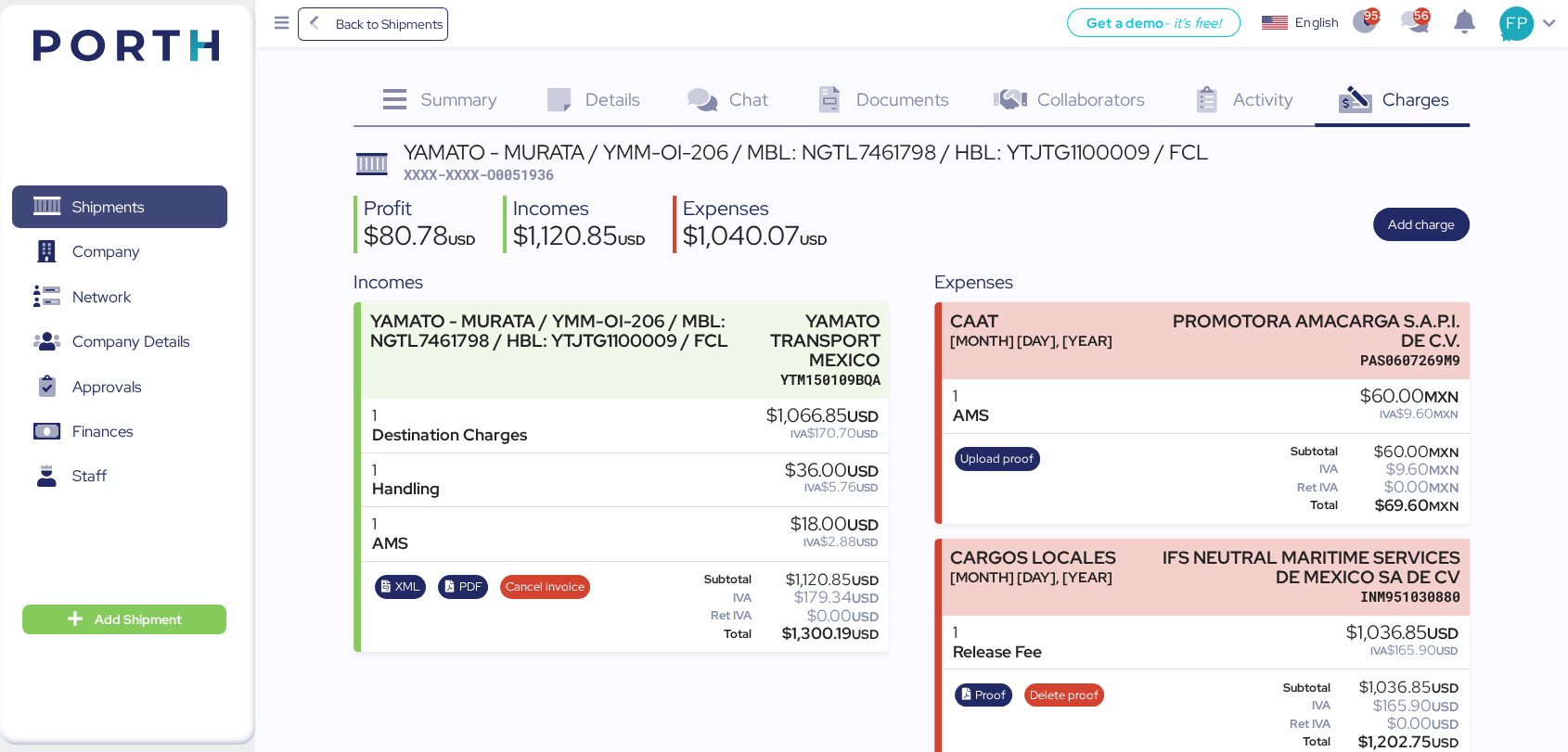 click on "Shipments" at bounding box center (119, 207) 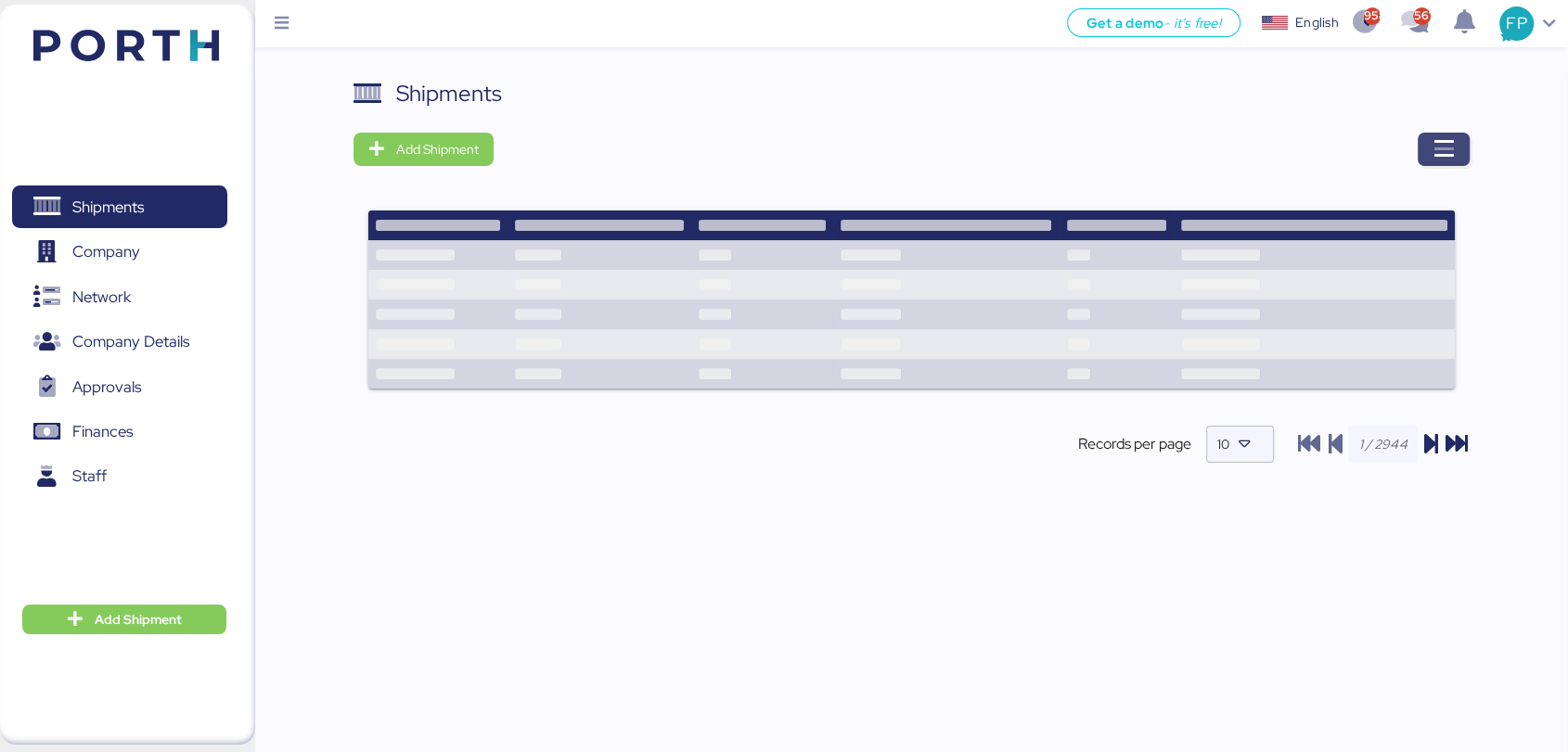 click at bounding box center (1444, 149) 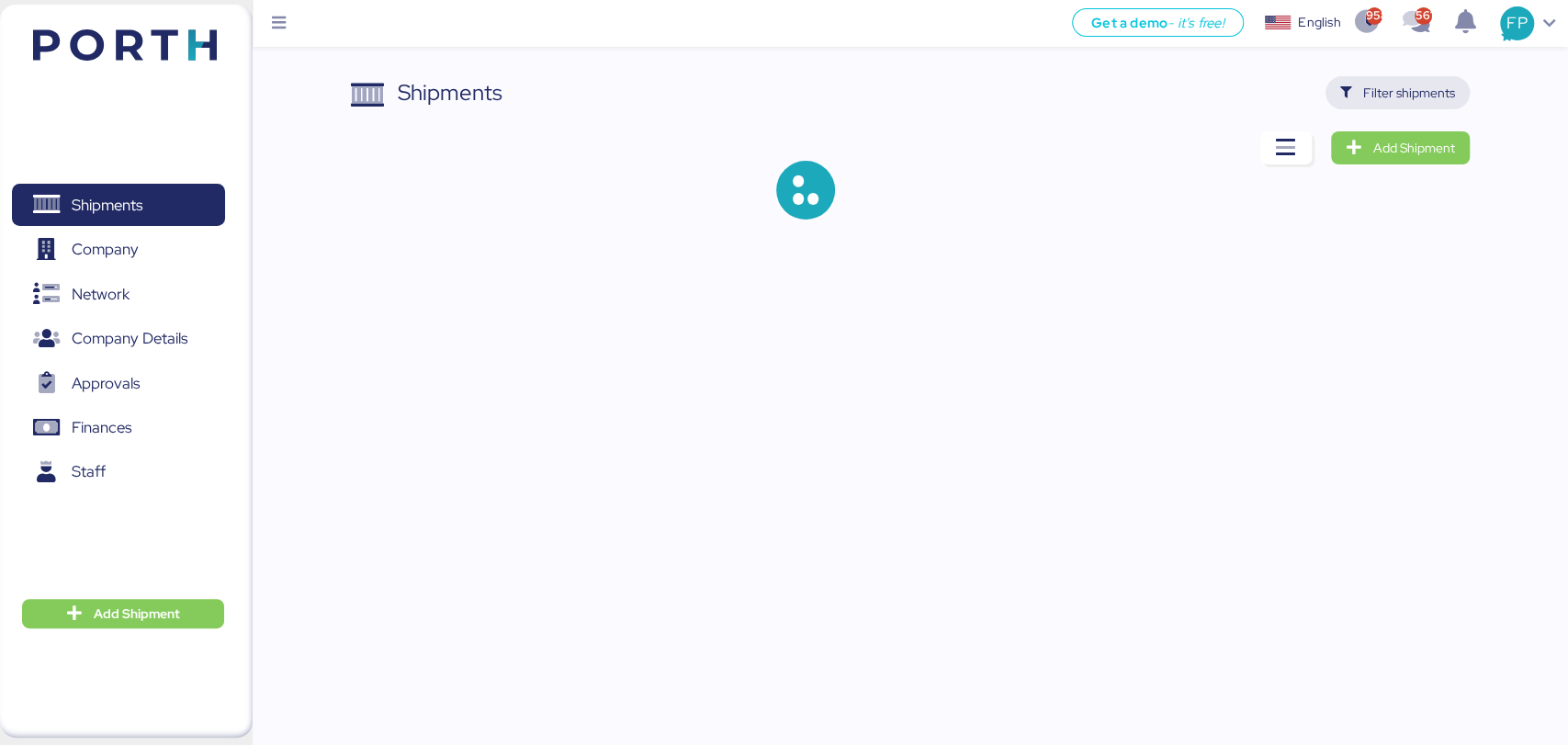 click on "Filter shipments" at bounding box center (1409, 93) 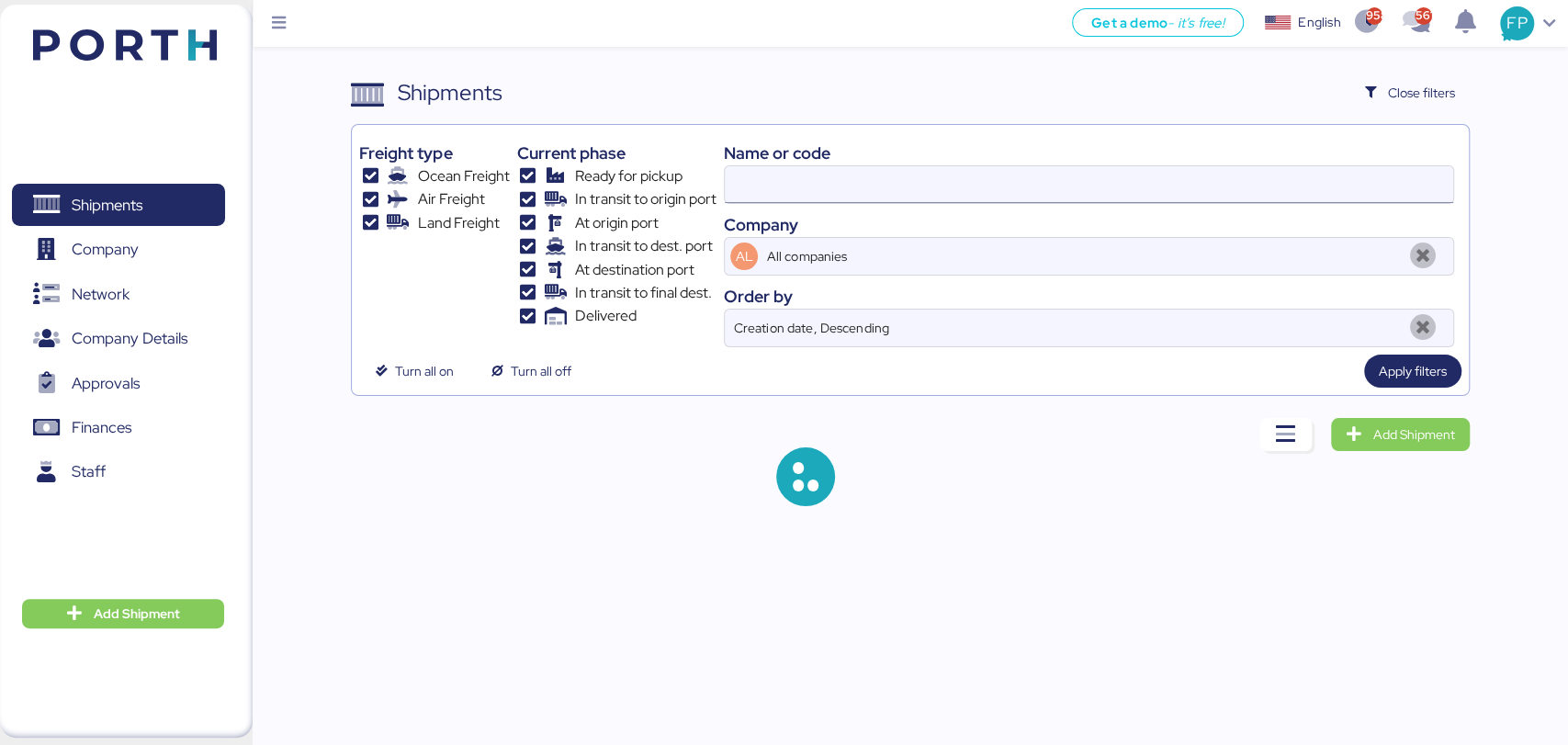 type on "O0051936" 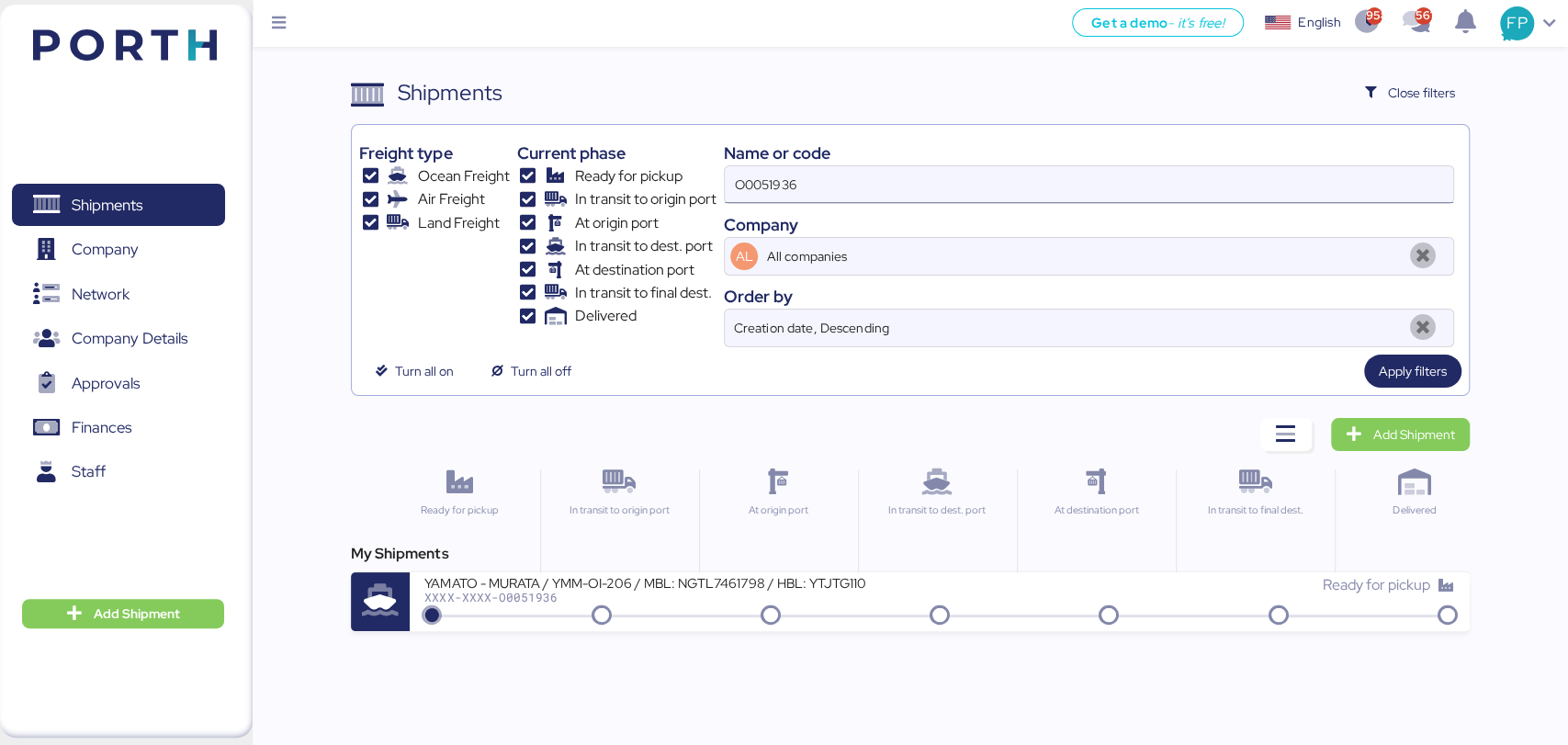 click on "O0051936" at bounding box center [1089, 185] 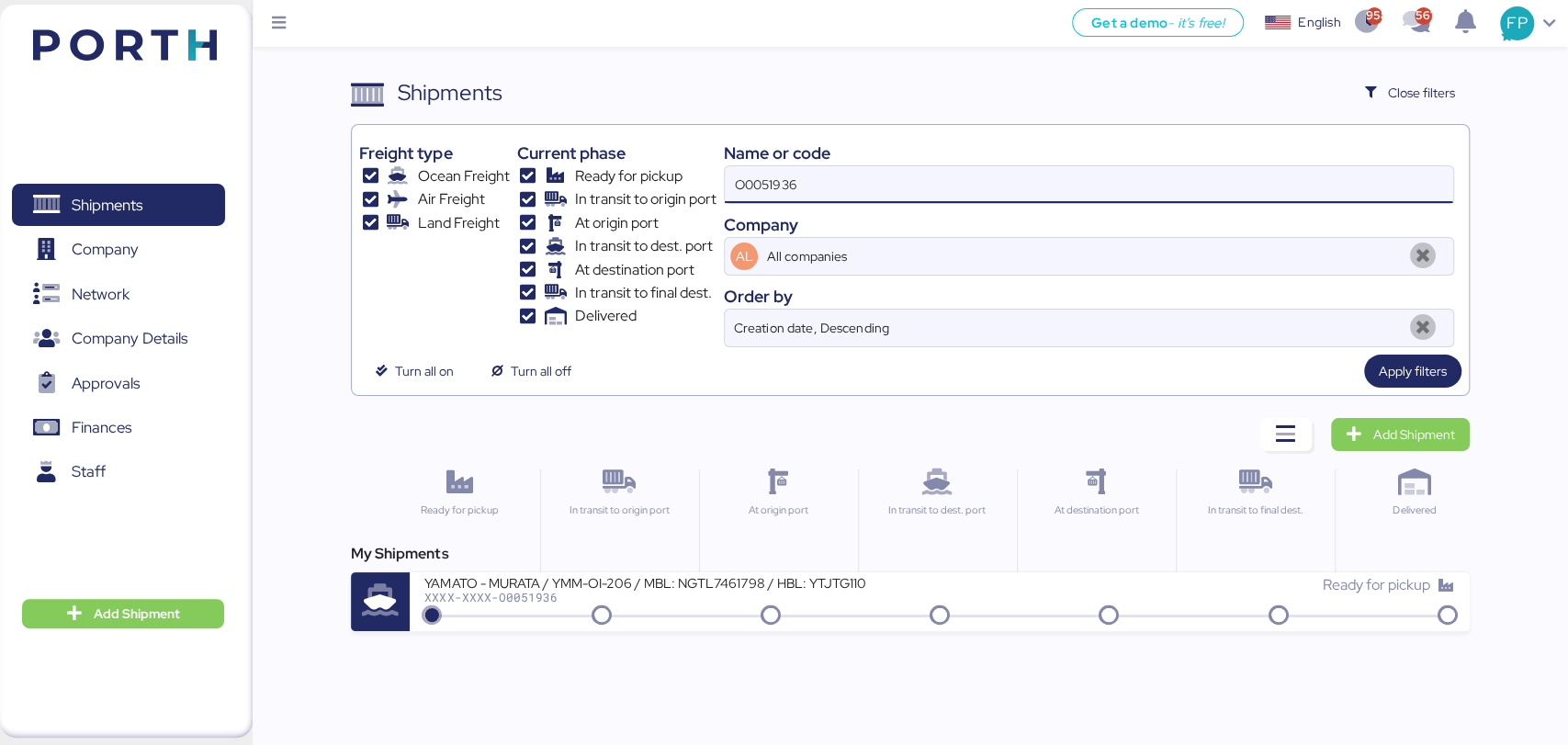 click on "O0051936" at bounding box center (1089, 185) 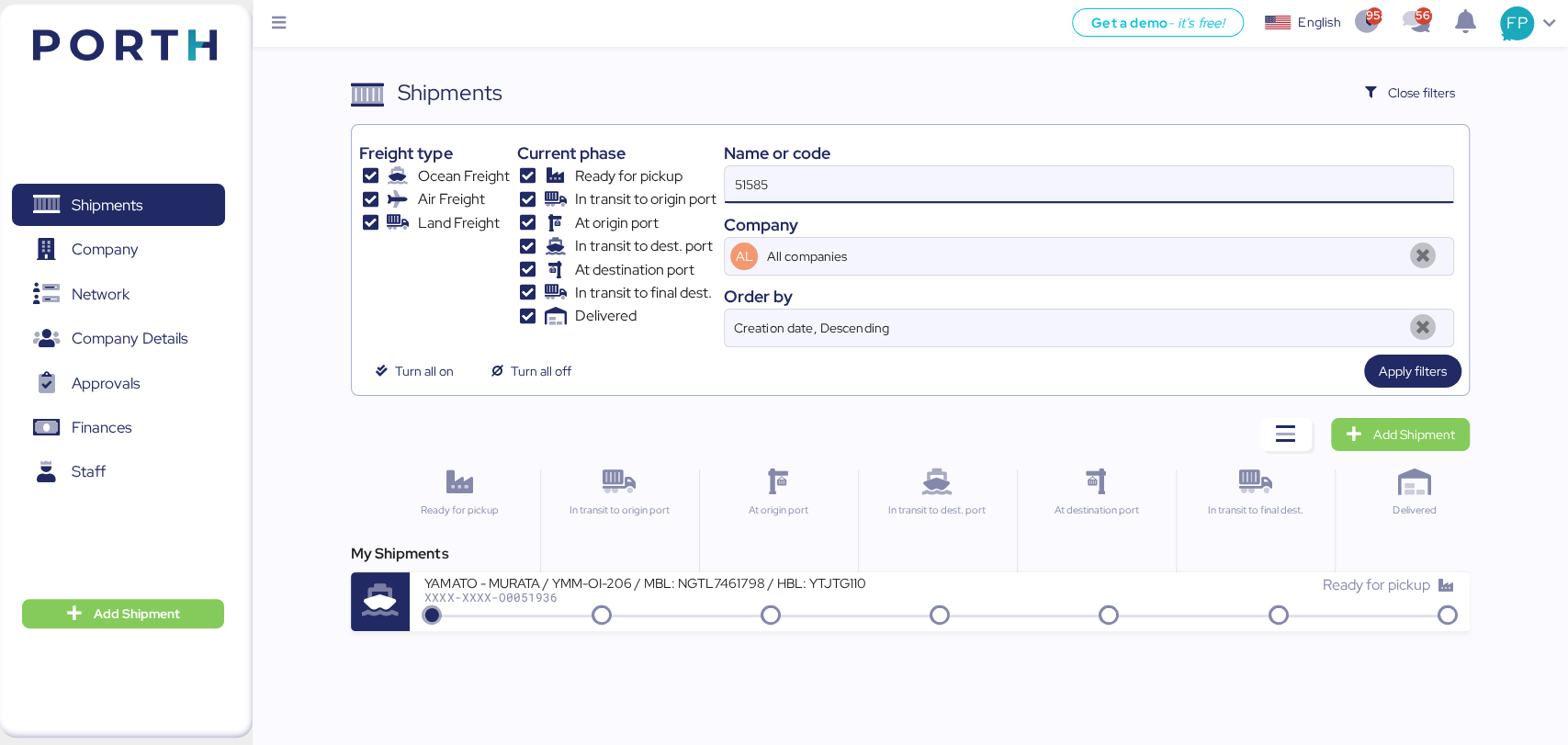 type on "51585" 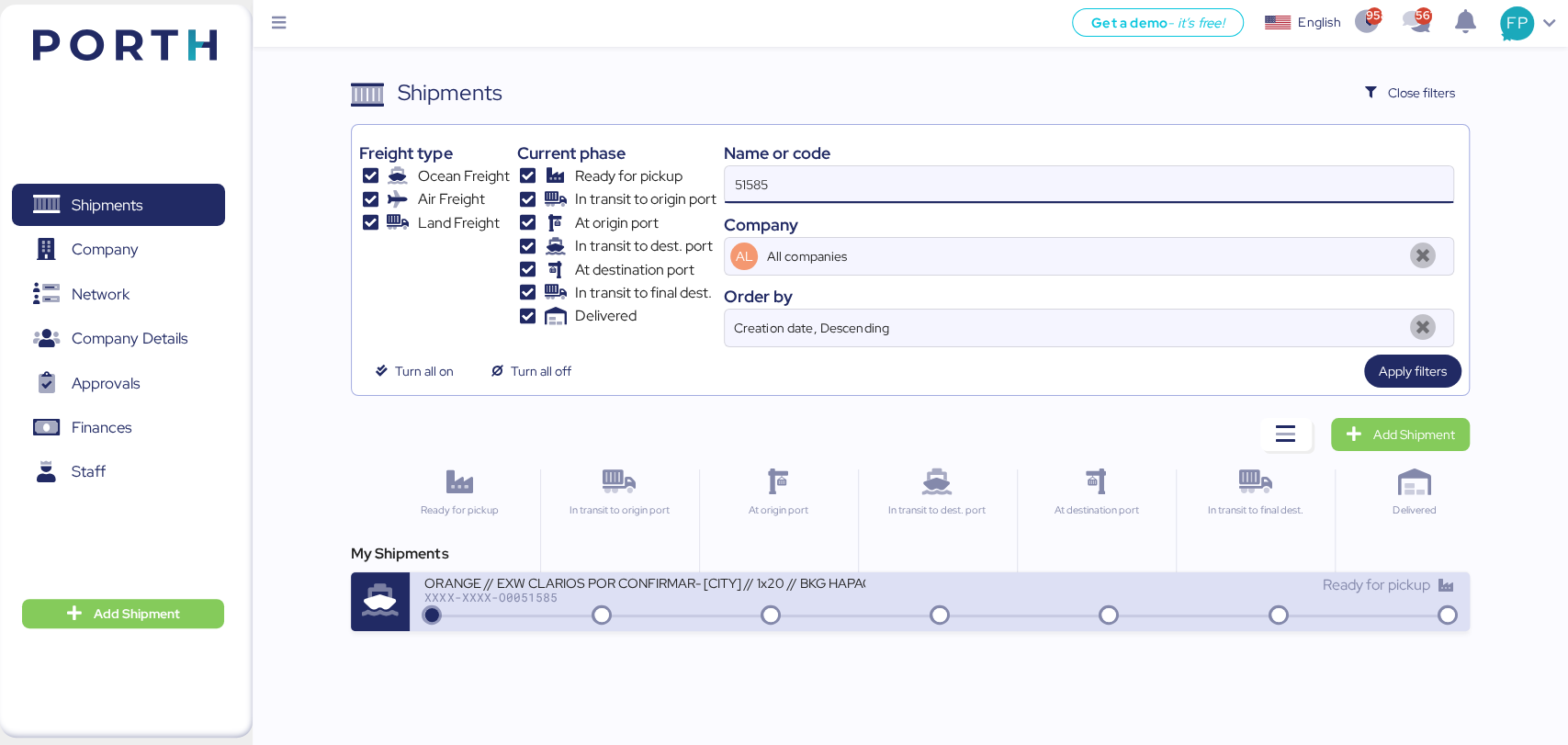 click at bounding box center (602, 616) 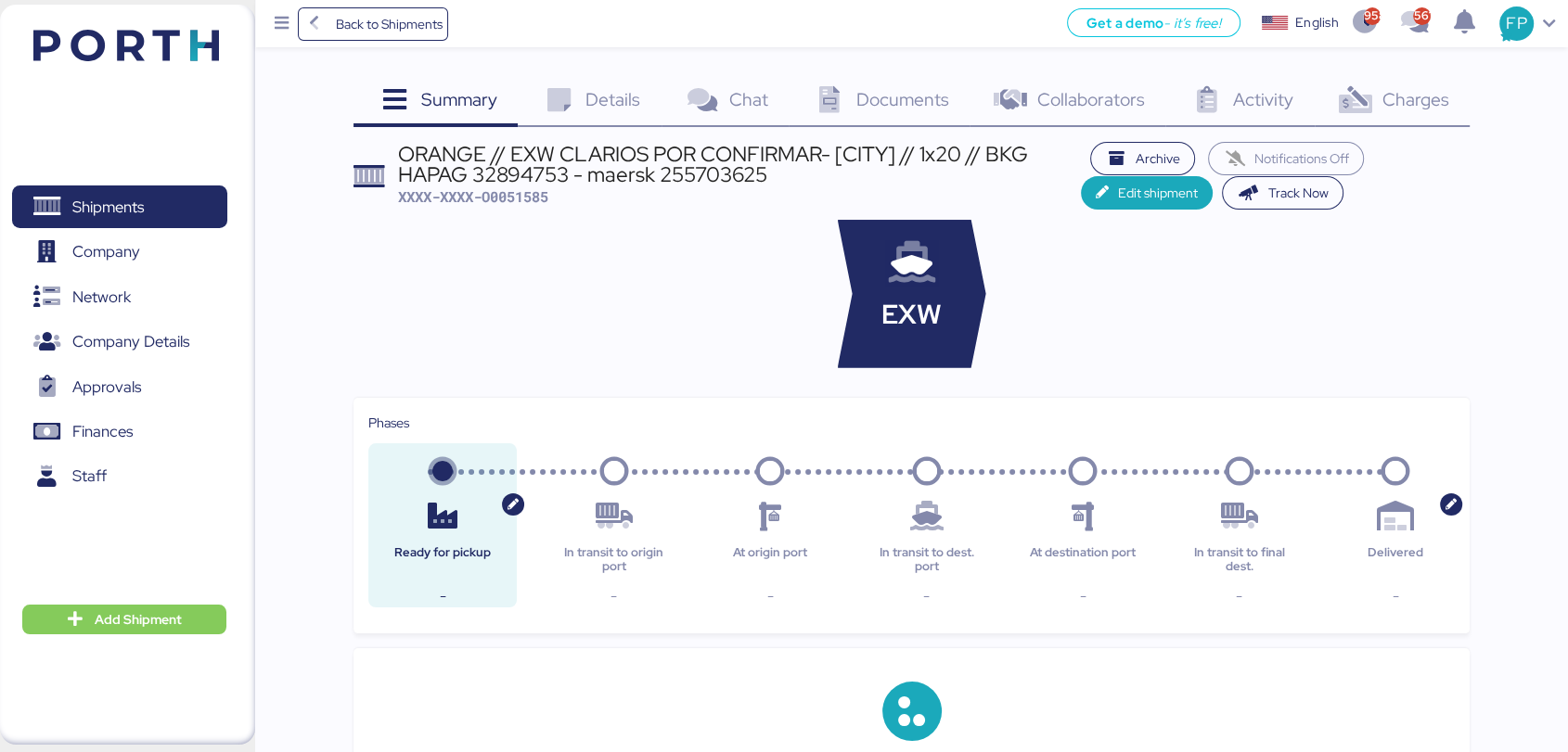 click on "Charges" at bounding box center [1415, 99] 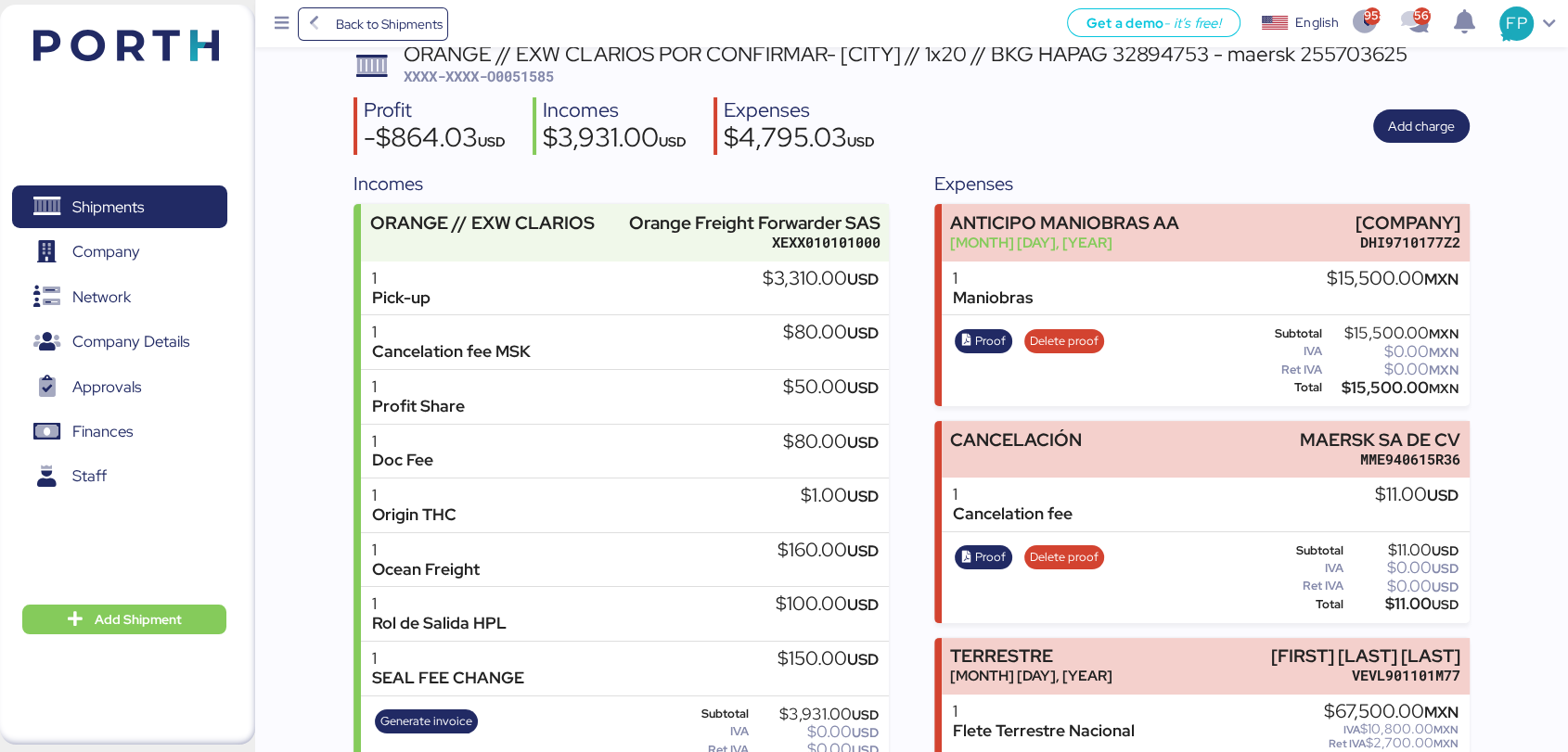 scroll, scrollTop: 0, scrollLeft: 0, axis: both 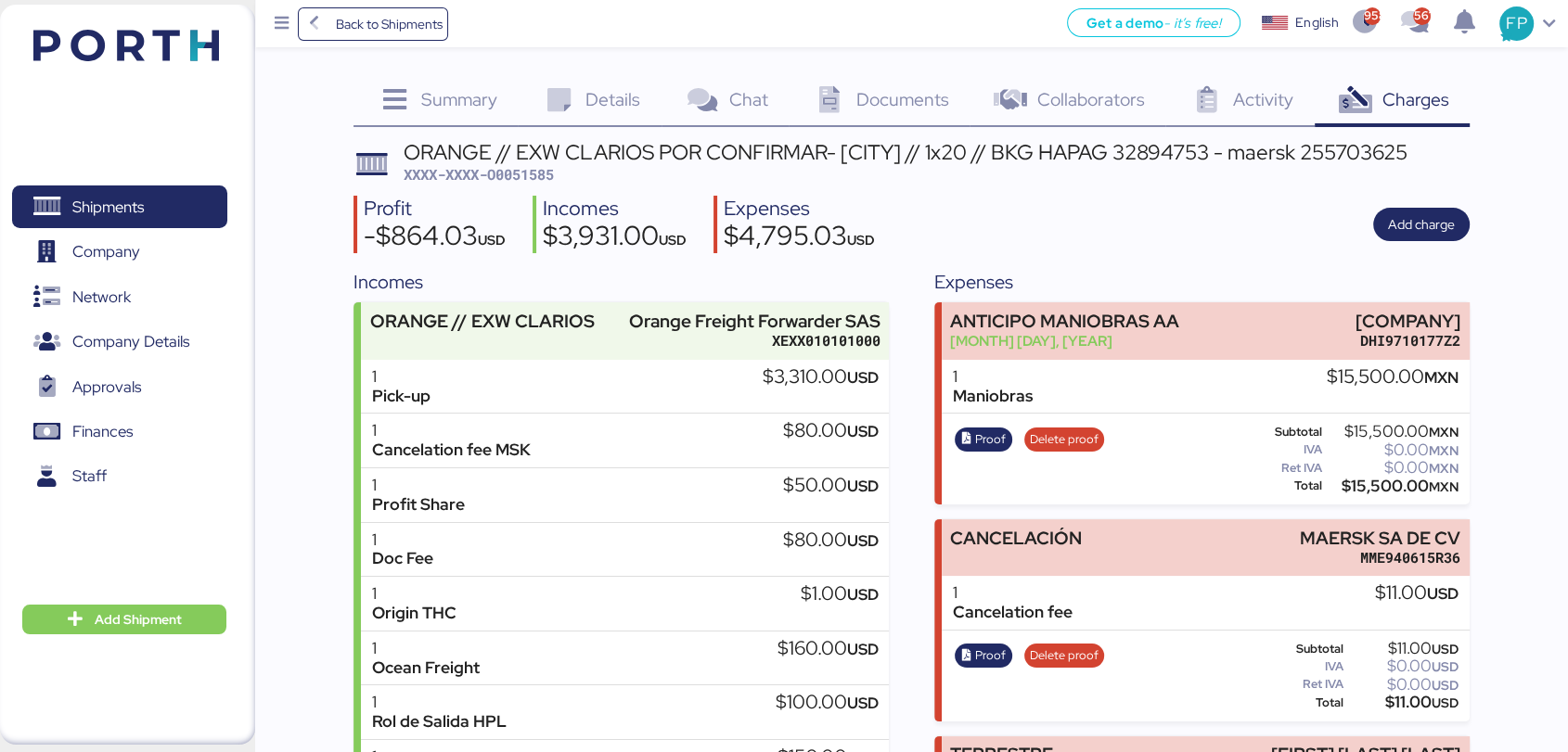 click on "XXXX-XXXX-O0051585" at bounding box center [479, 174] 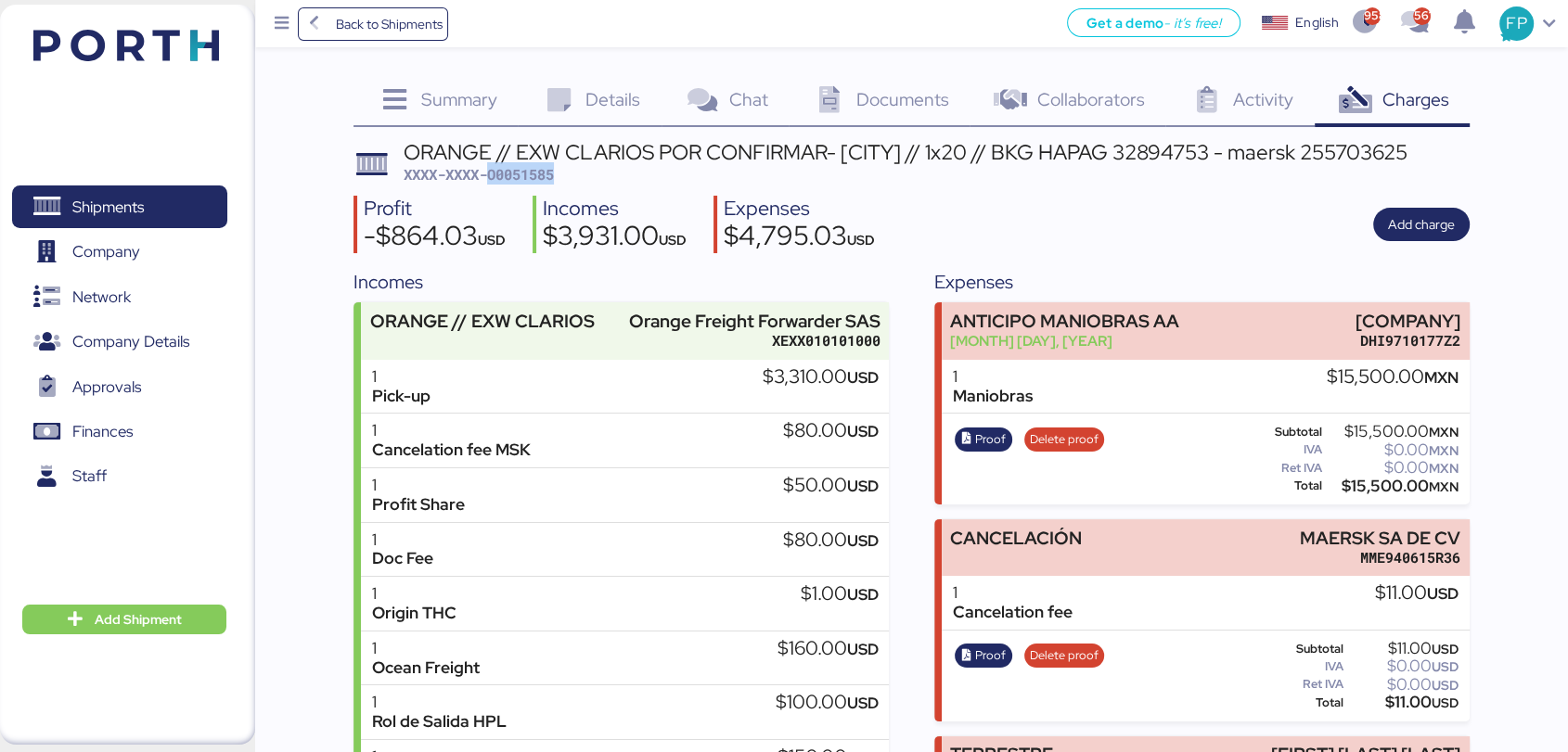click on "XXXX-XXXX-O0051585" at bounding box center (479, 174) 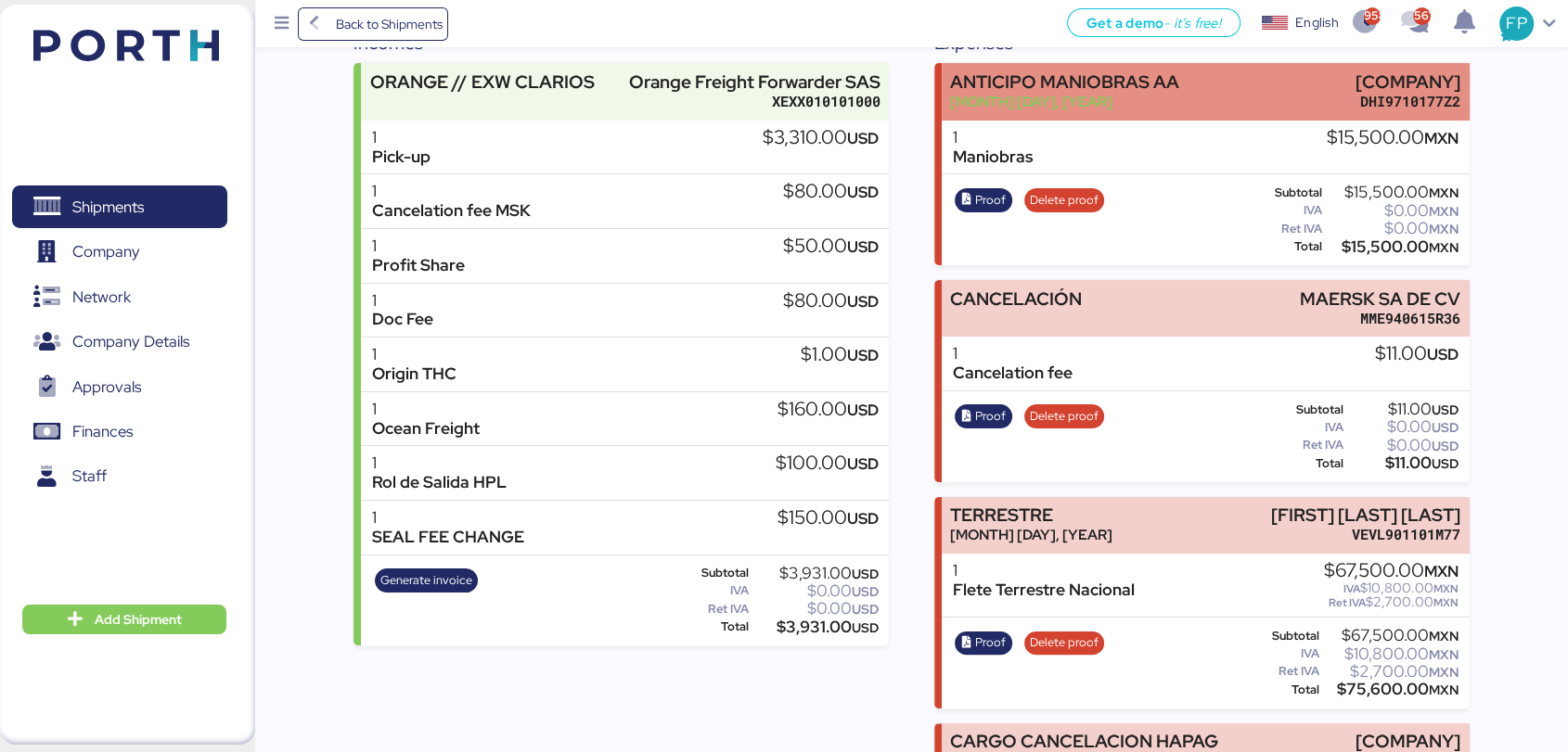 scroll, scrollTop: 238, scrollLeft: 0, axis: vertical 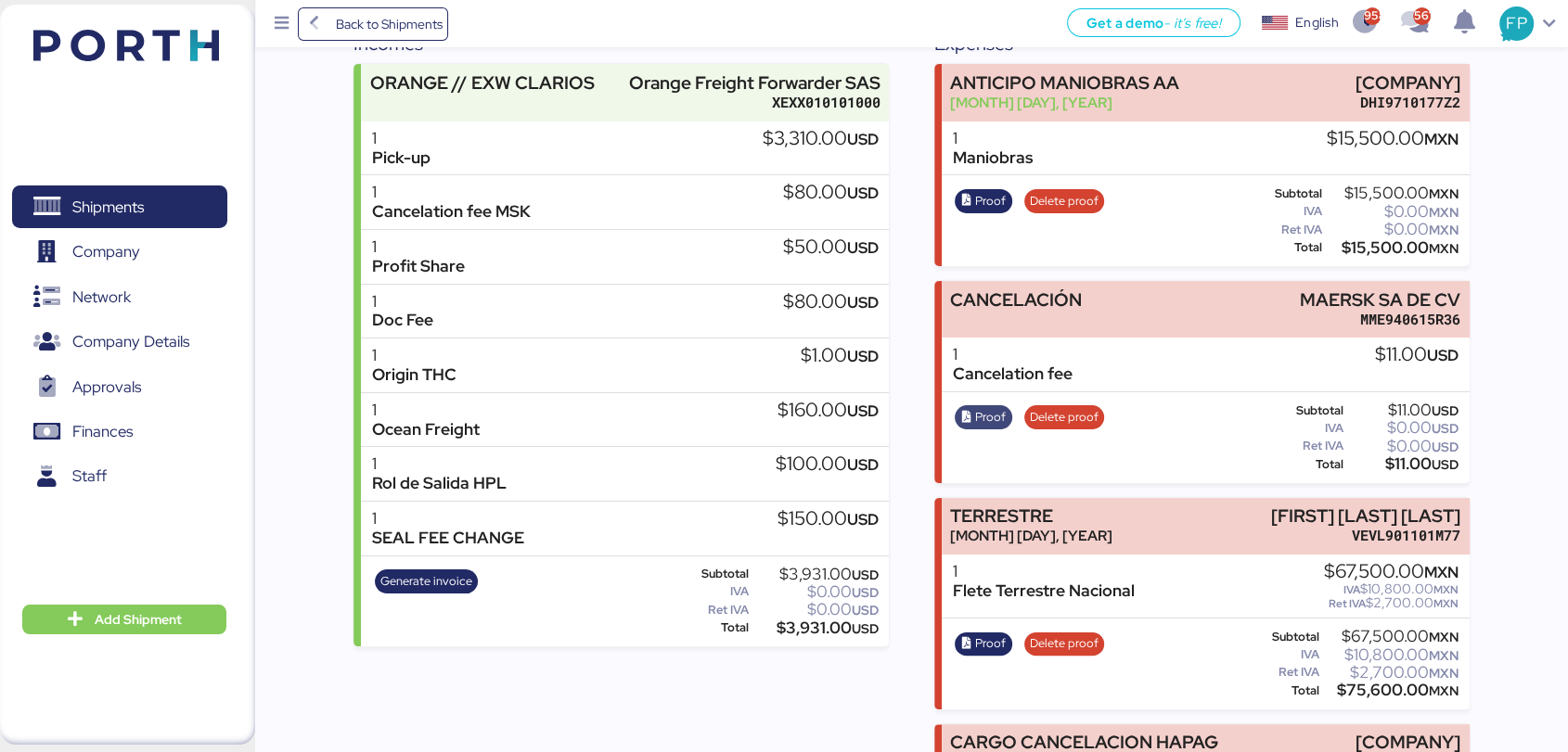 click on "Proof" at bounding box center [990, 417] 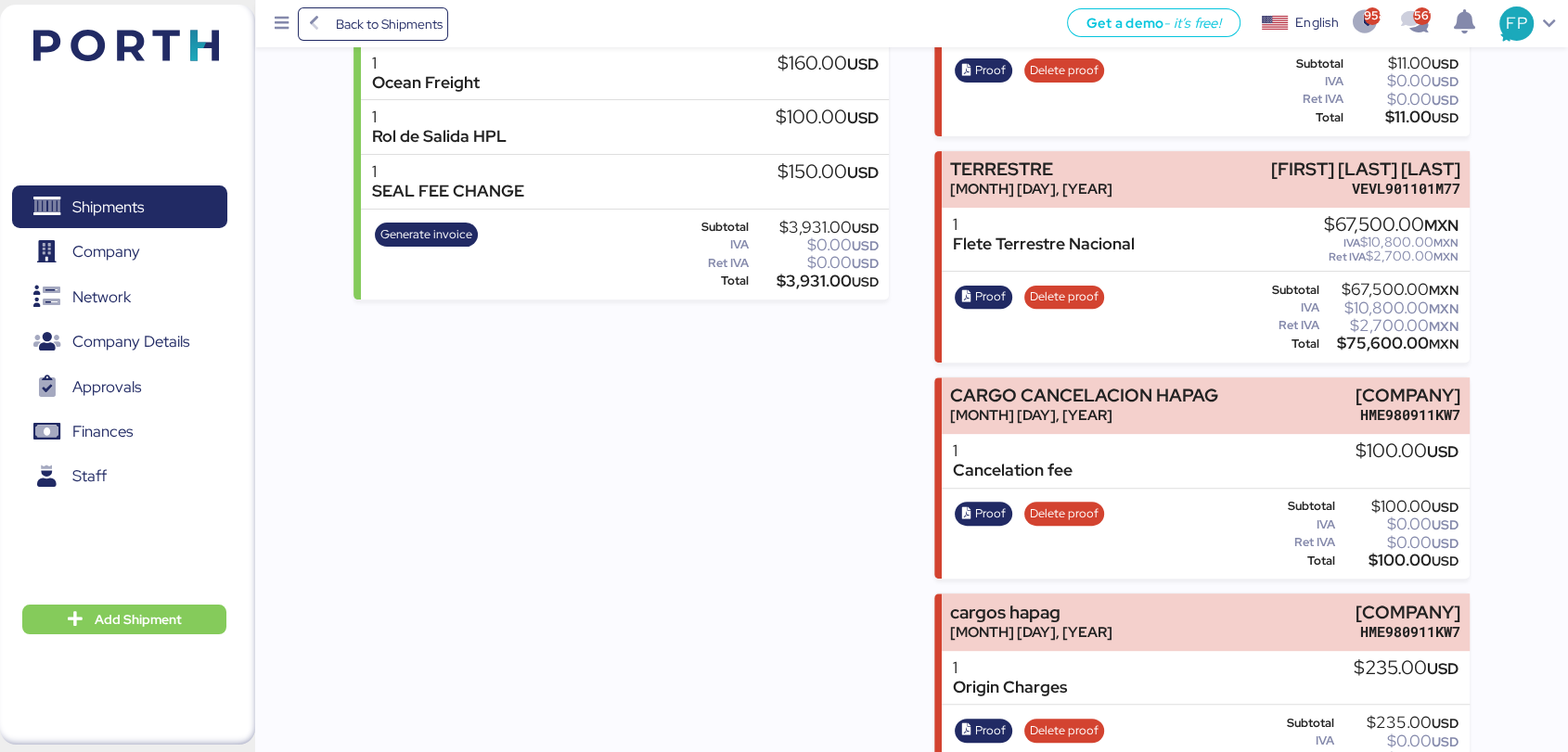 scroll, scrollTop: 697, scrollLeft: 0, axis: vertical 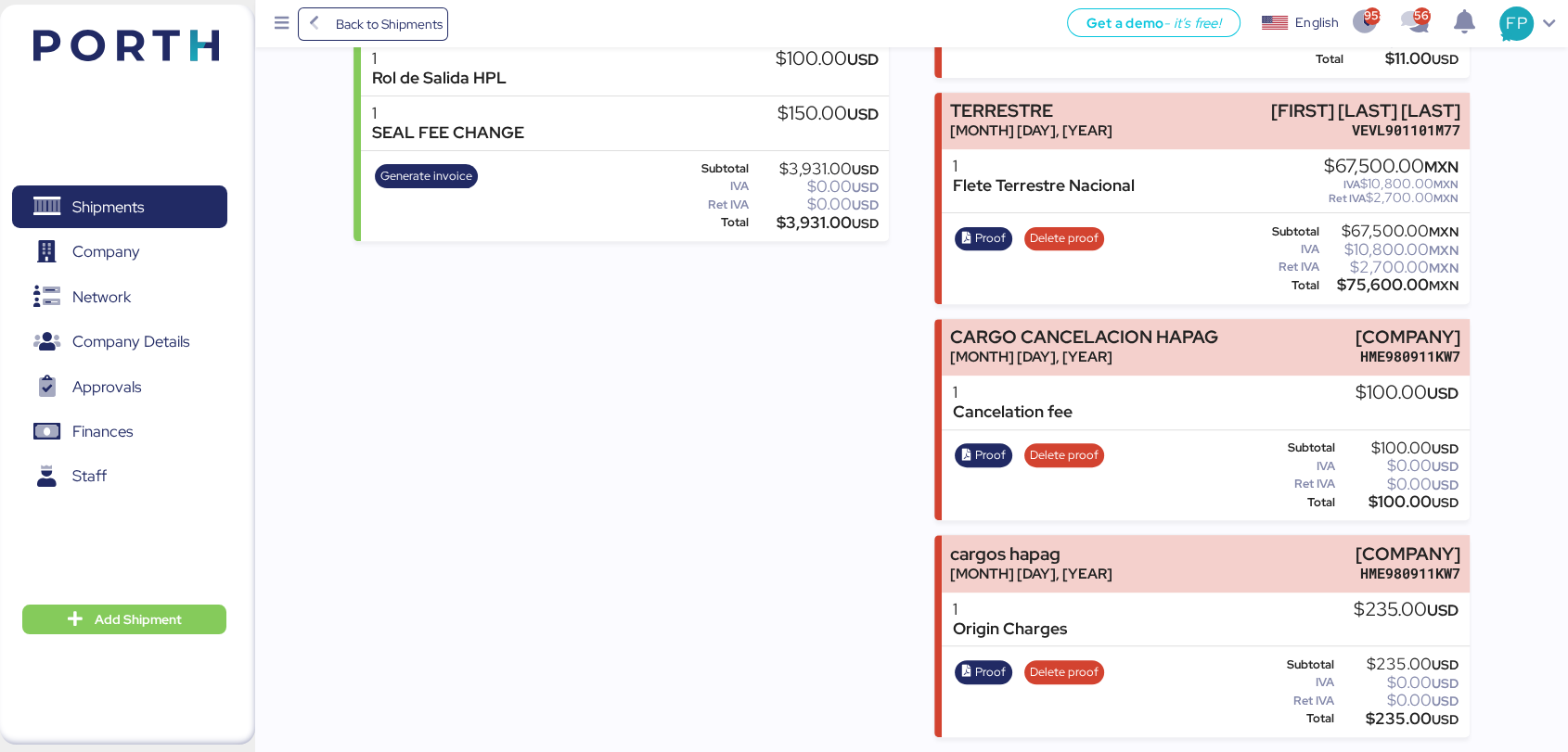 drag, startPoint x: 1183, startPoint y: 551, endPoint x: 1499, endPoint y: 531, distance: 316.63228 